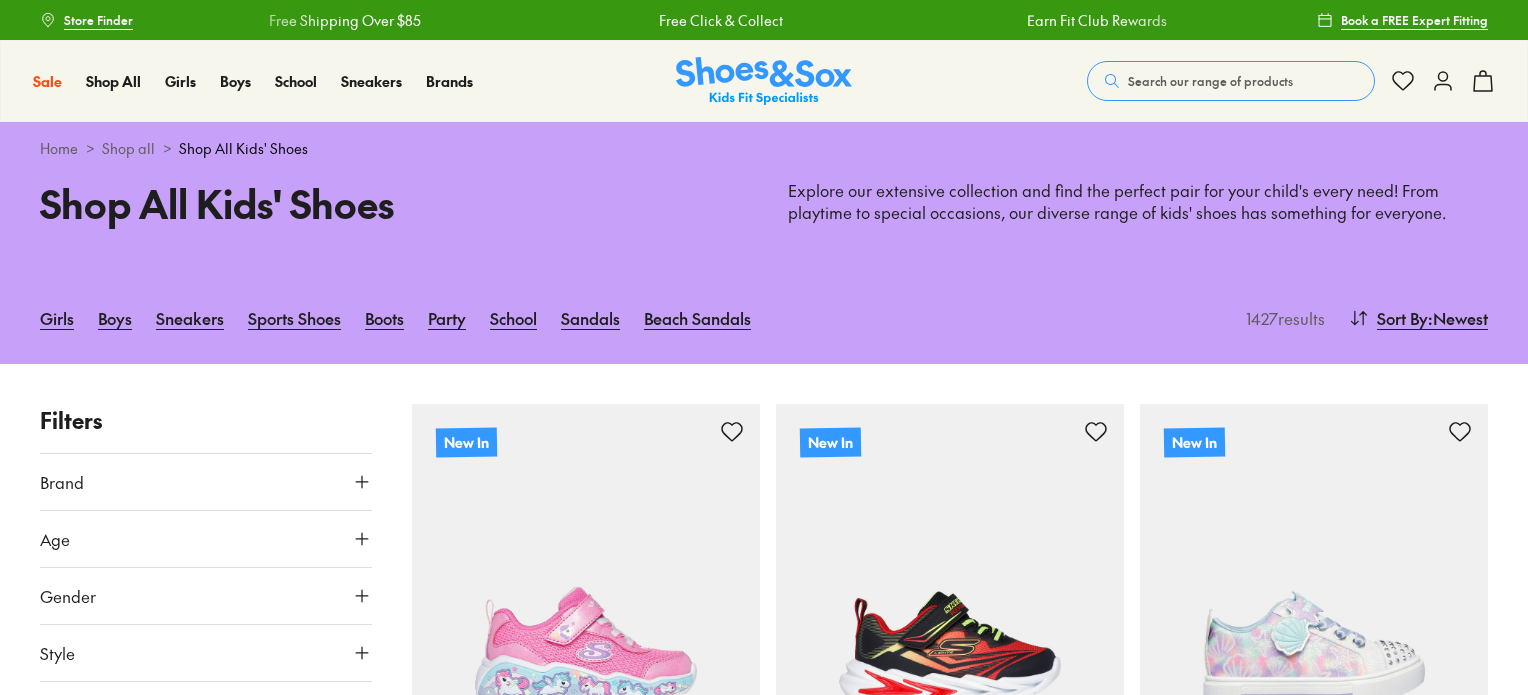 scroll, scrollTop: 0, scrollLeft: 0, axis: both 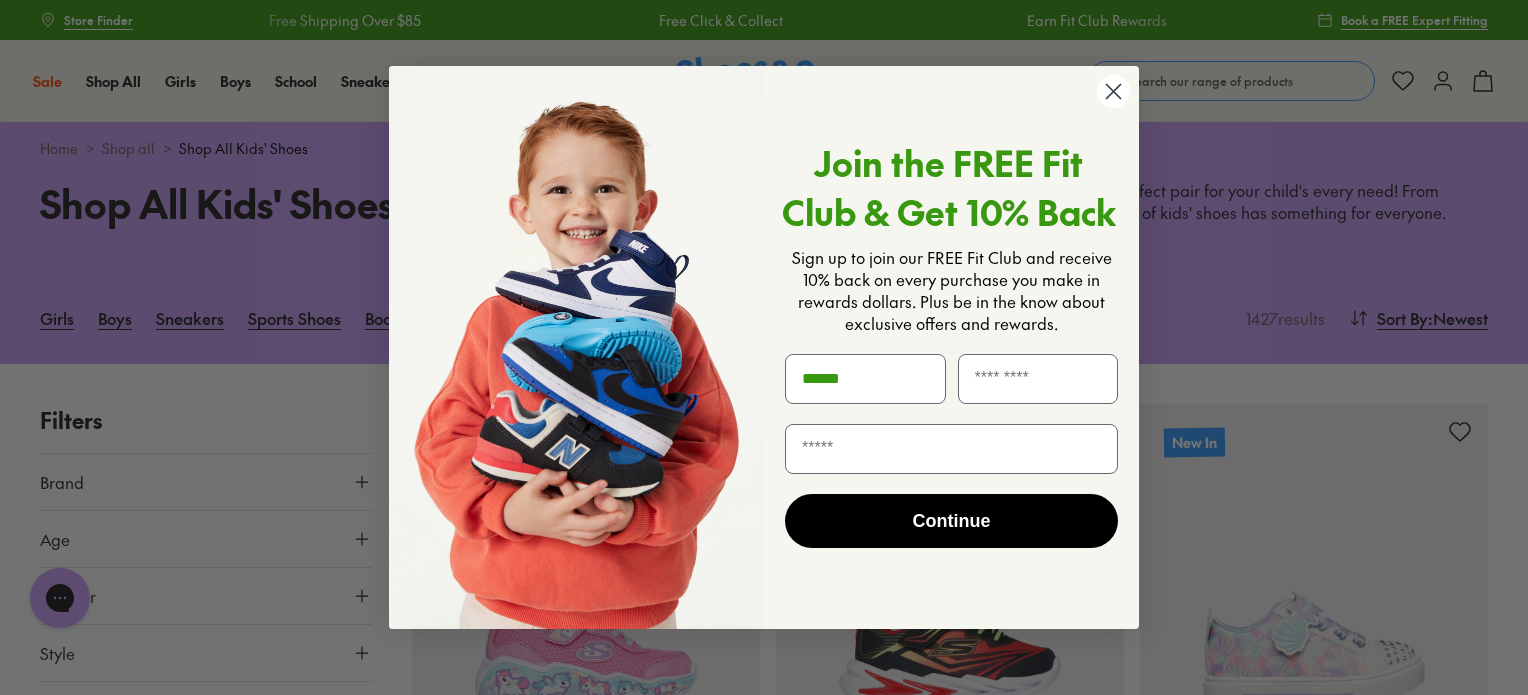 type on "*****" 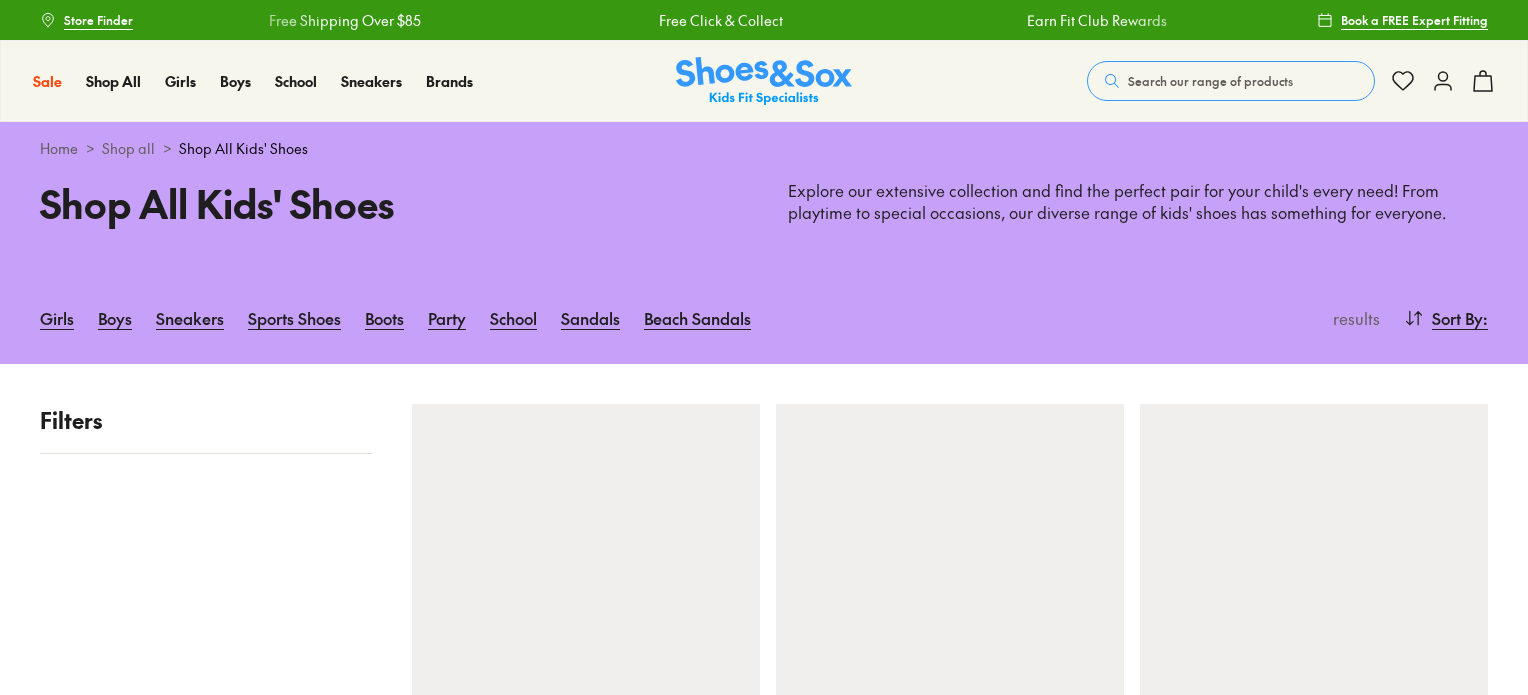 scroll, scrollTop: 0, scrollLeft: 0, axis: both 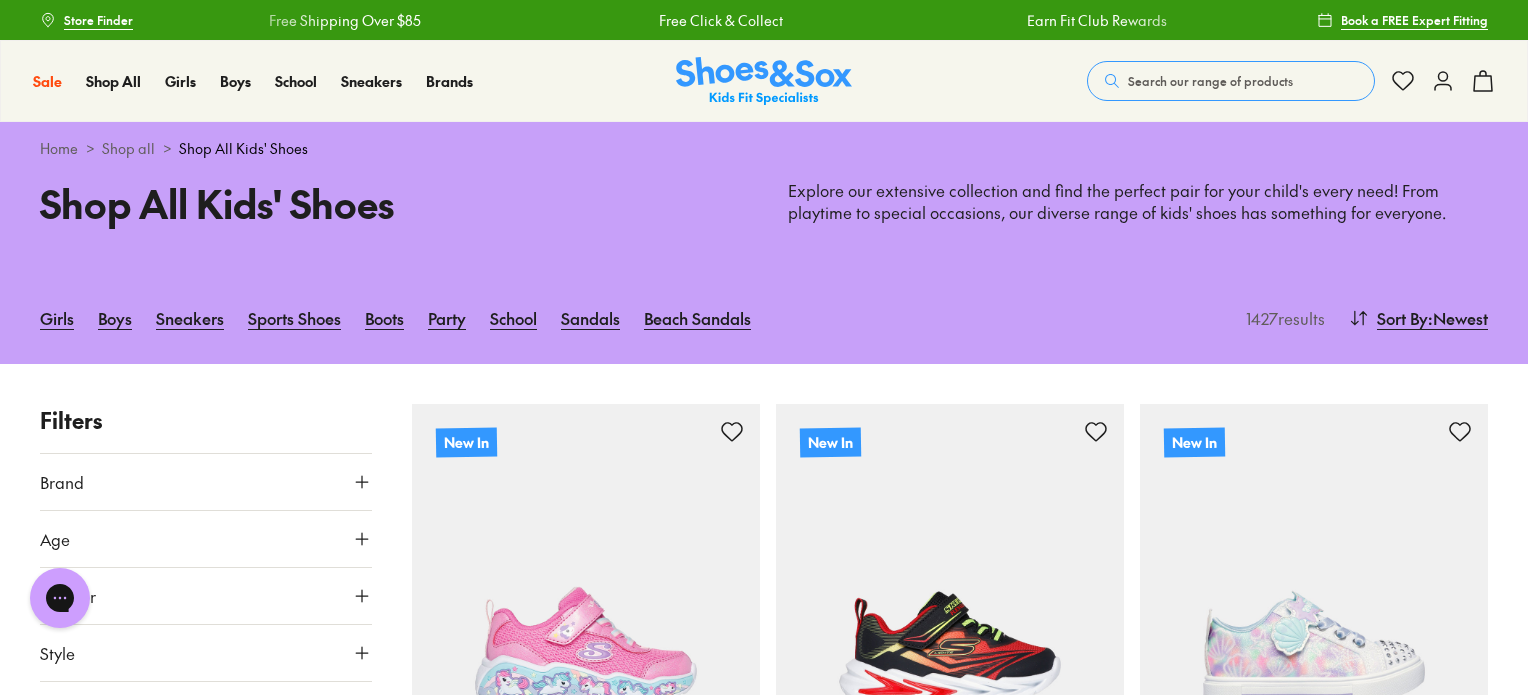 click 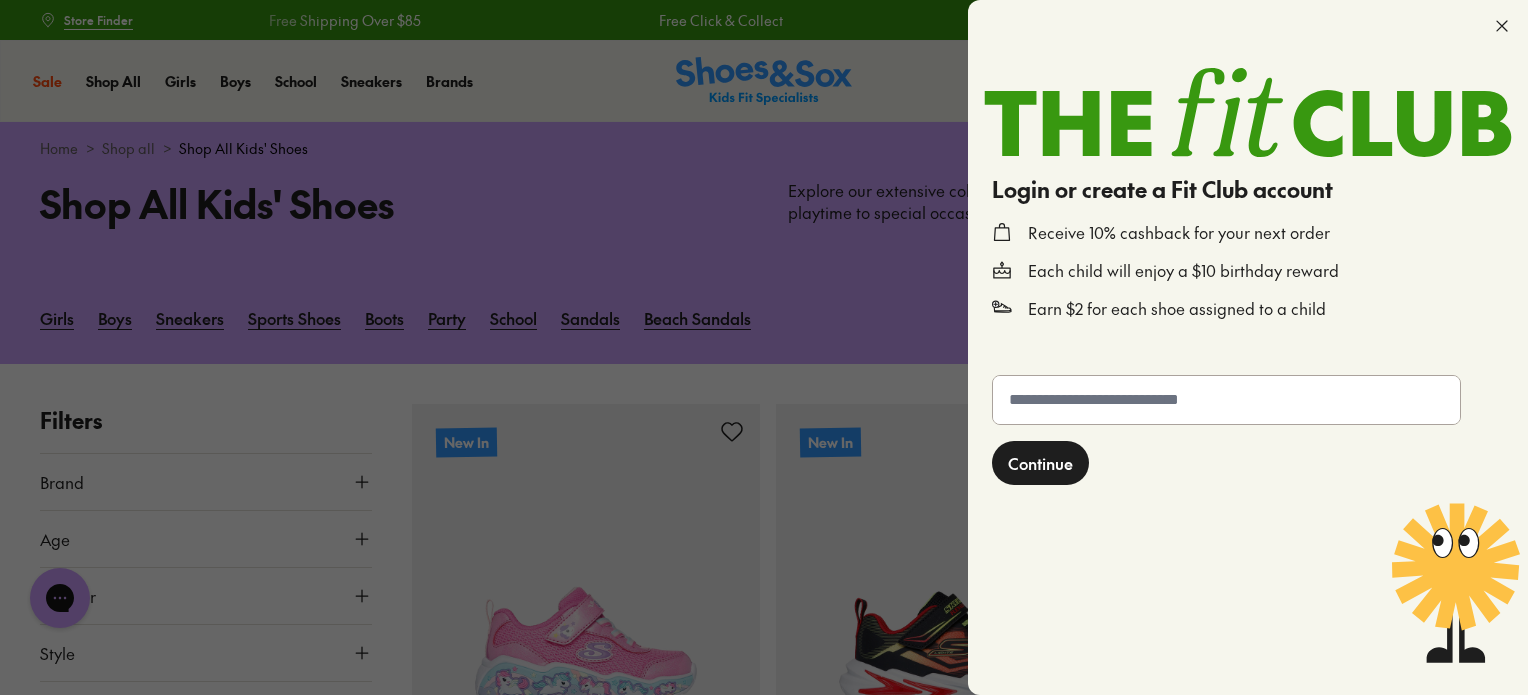 click 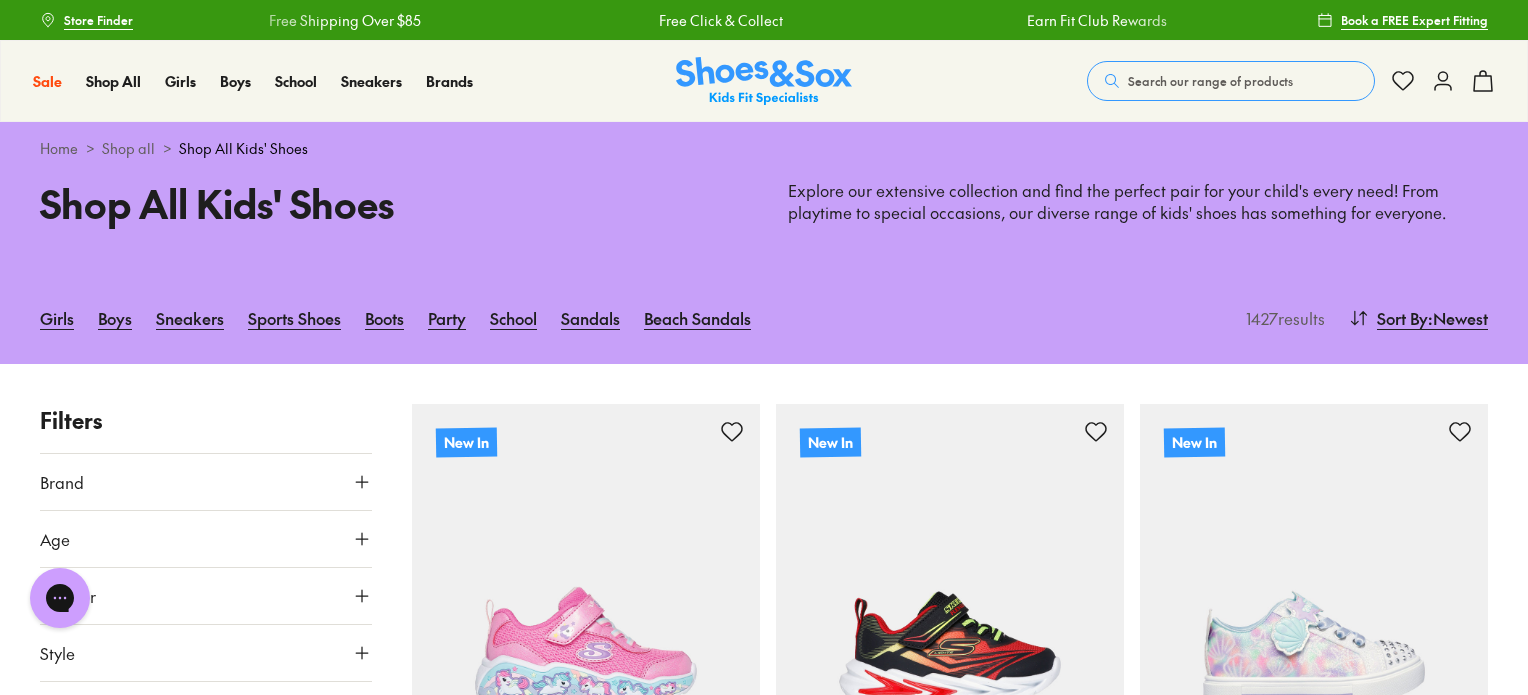 click 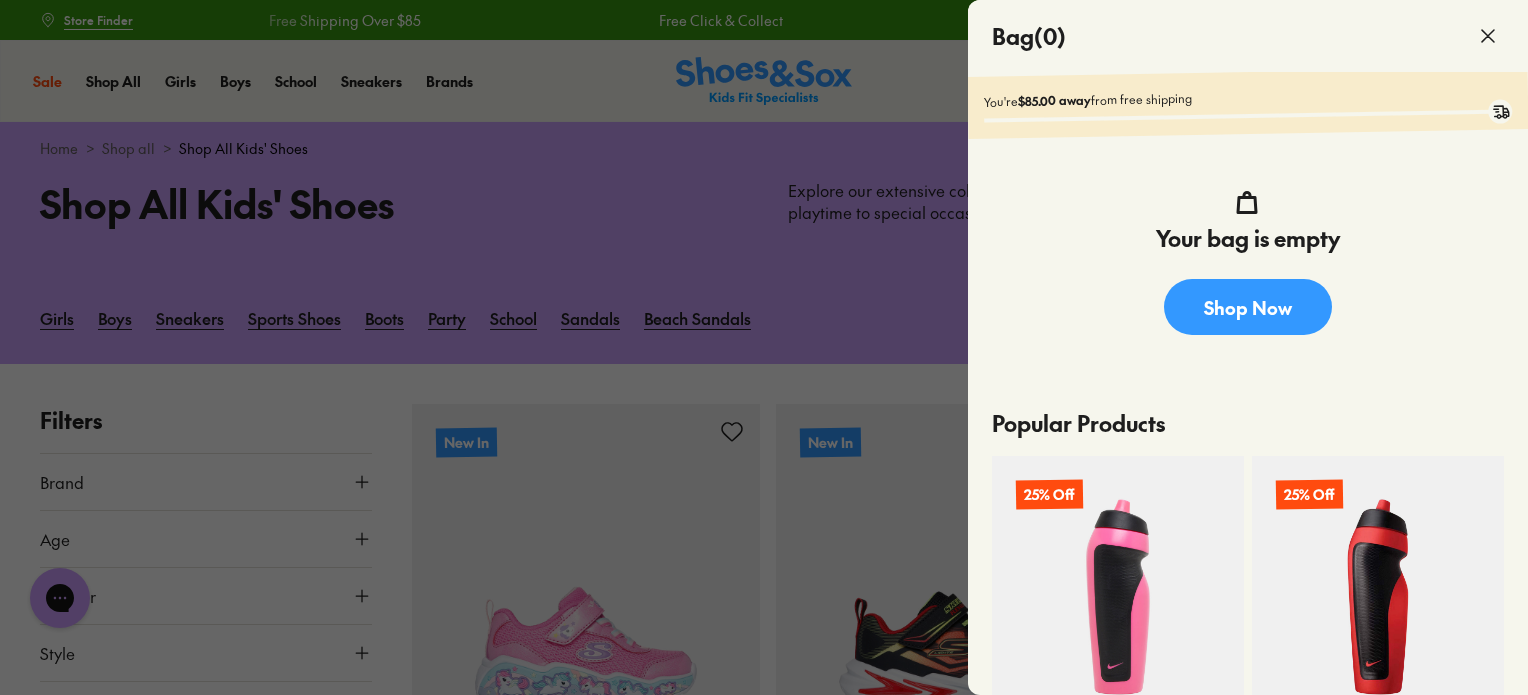 scroll, scrollTop: 712, scrollLeft: 0, axis: vertical 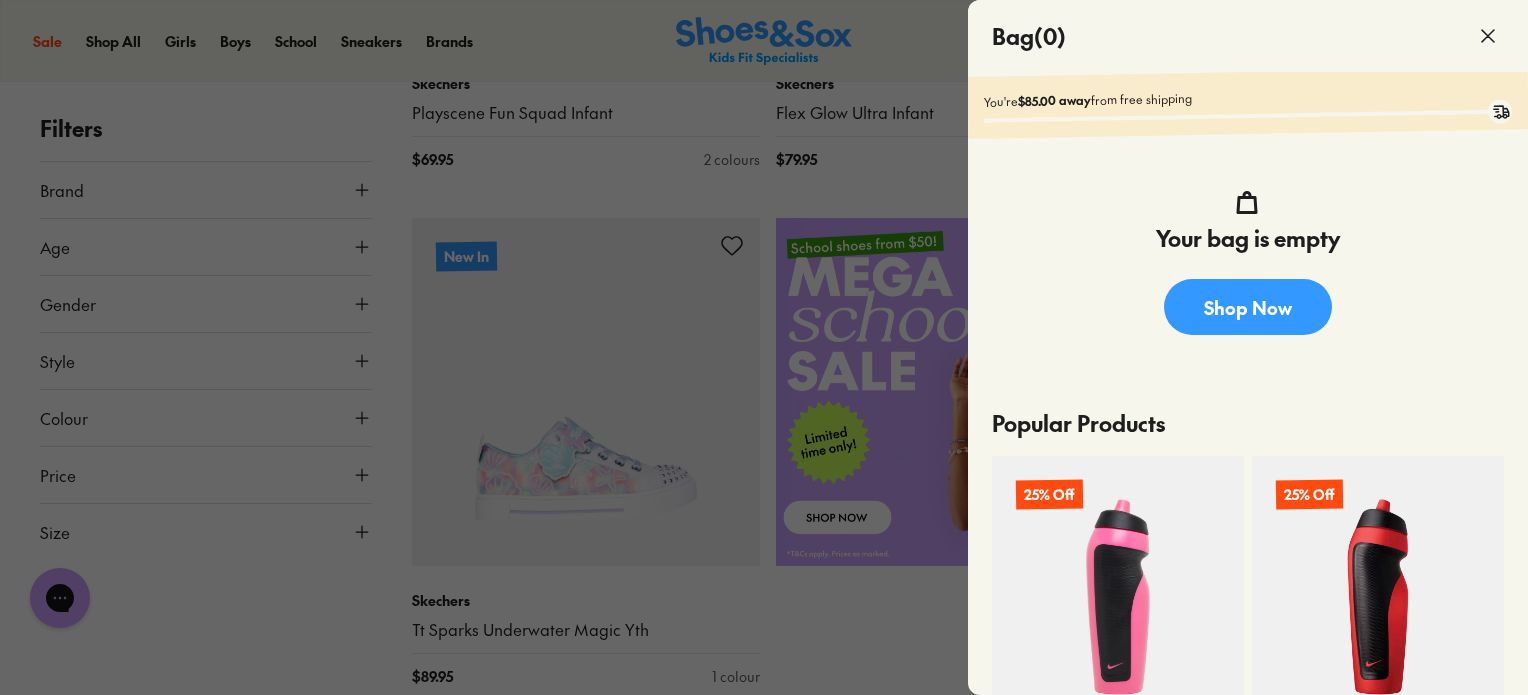 click 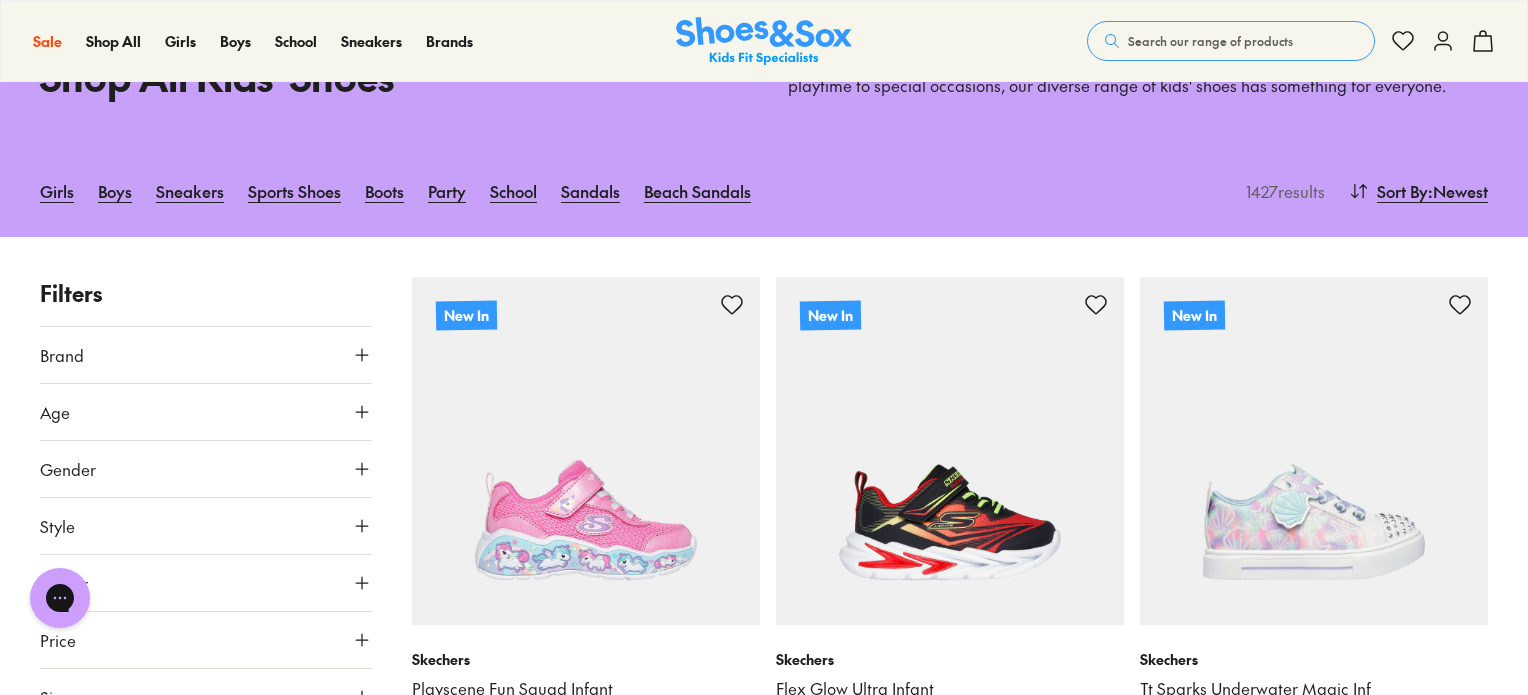 scroll, scrollTop: 0, scrollLeft: 0, axis: both 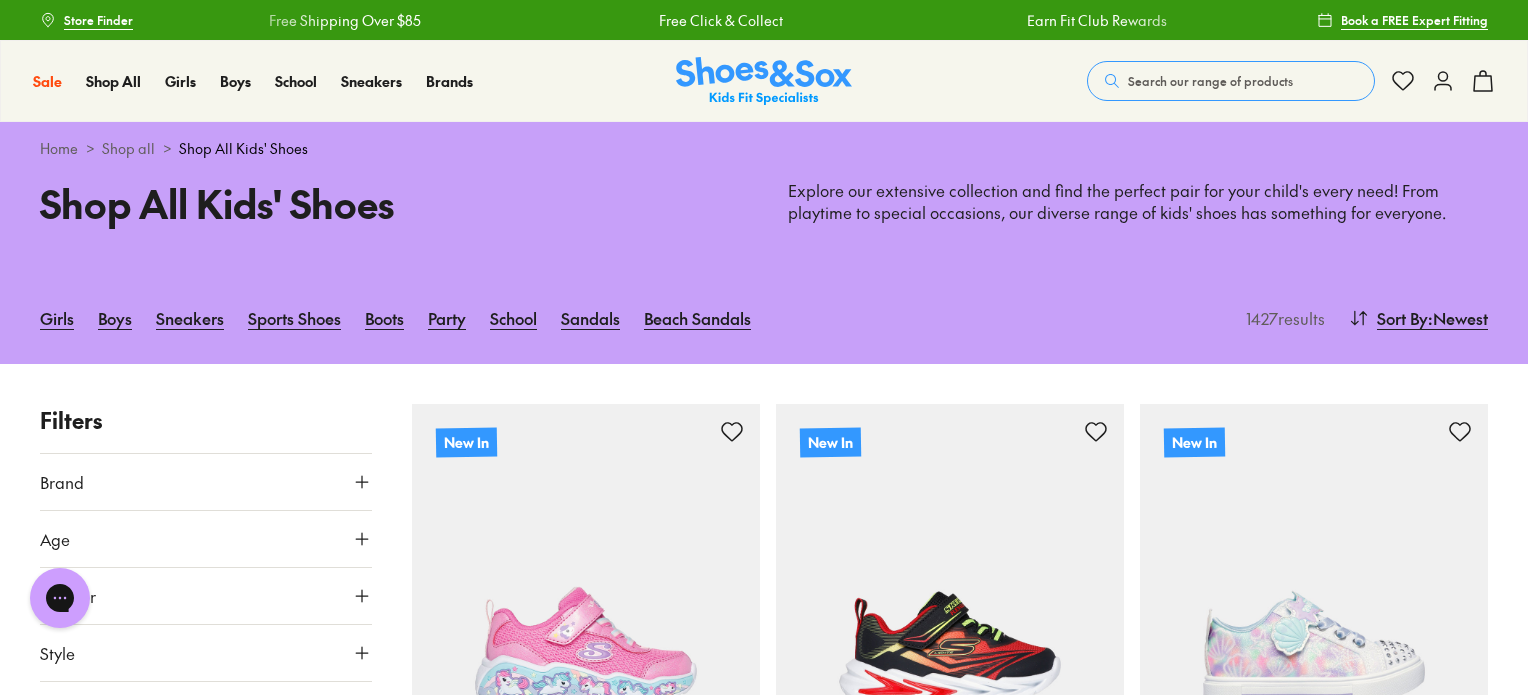 click 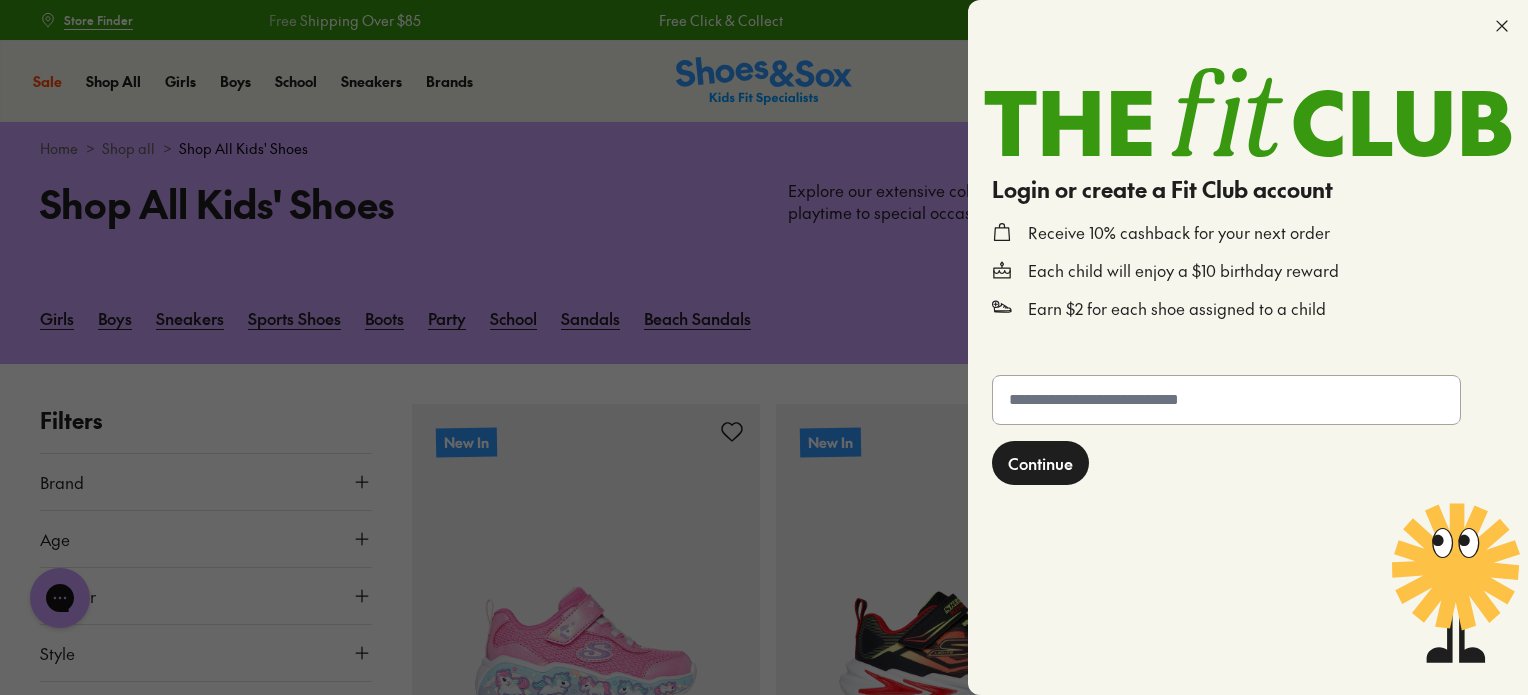 click 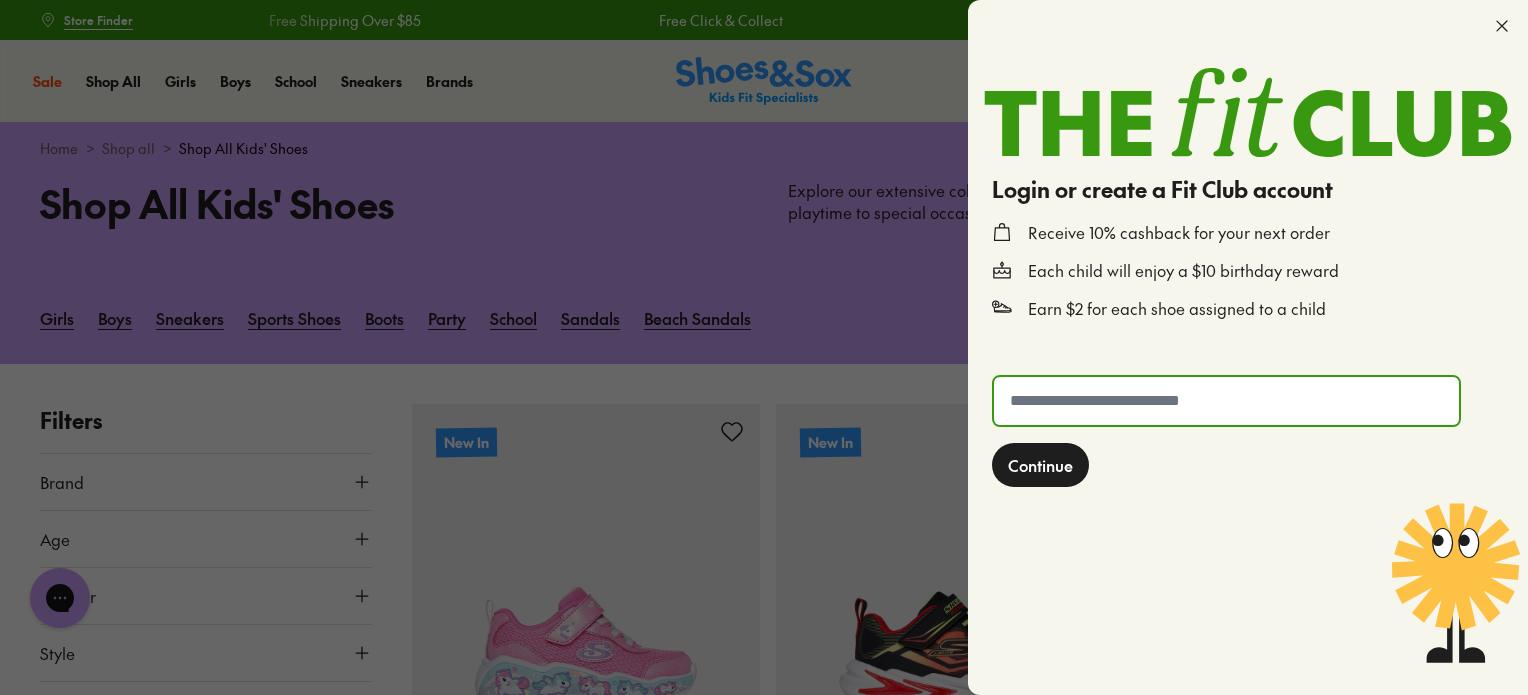 type on "**********" 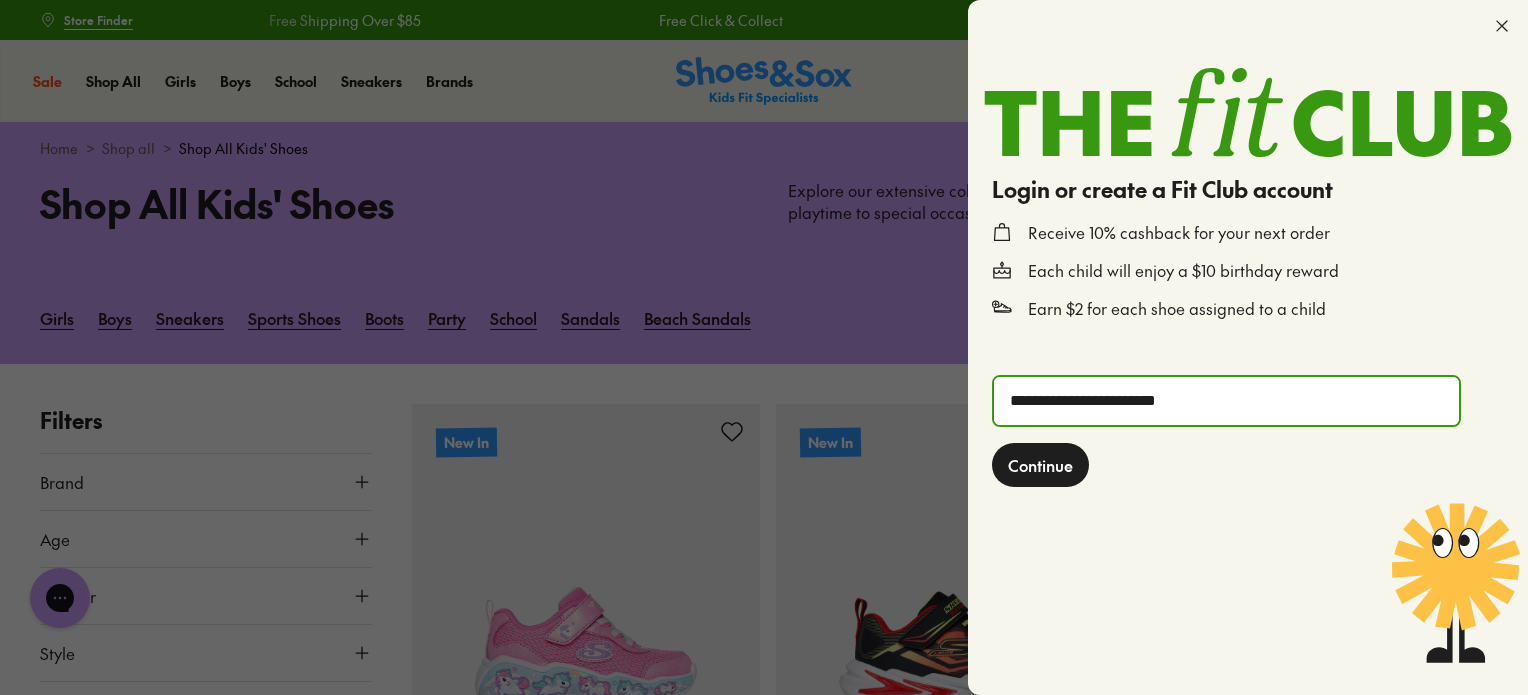 click on "Continue" 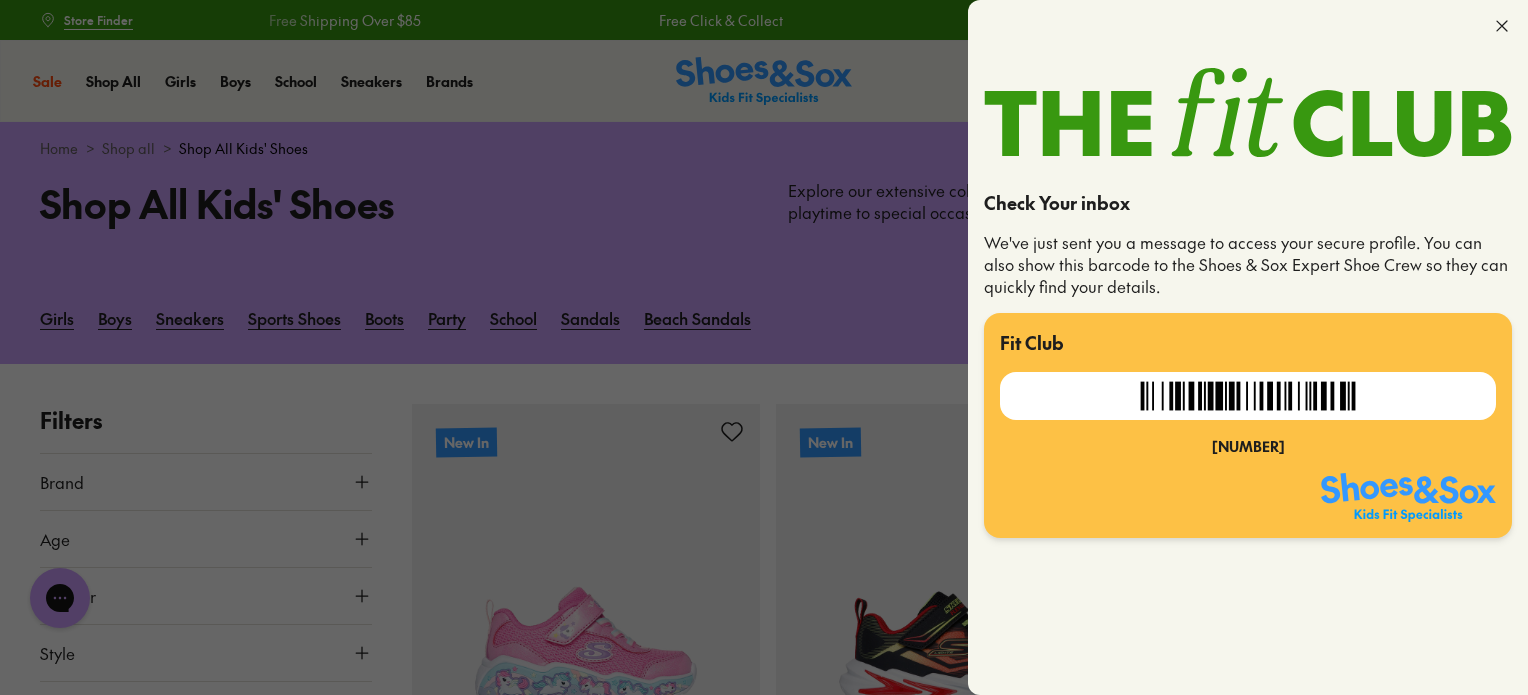 click 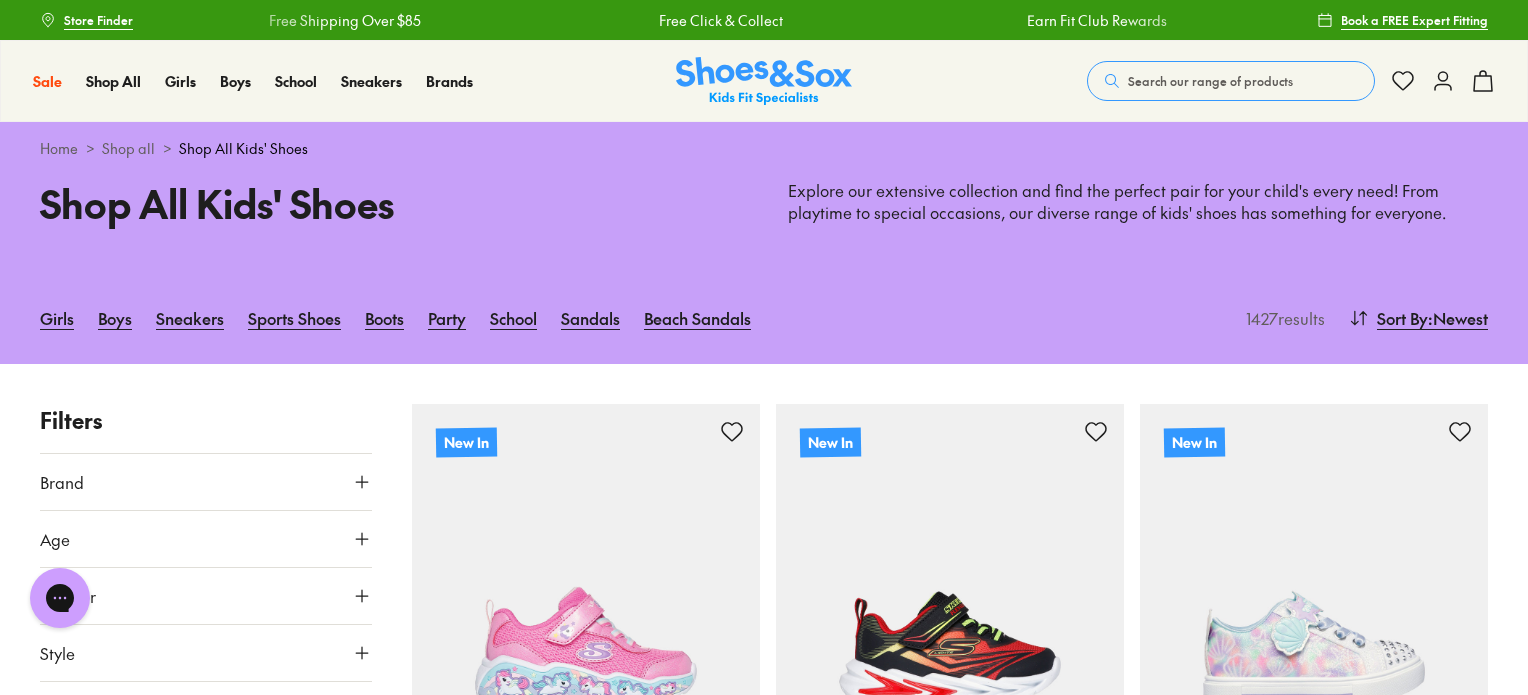 click 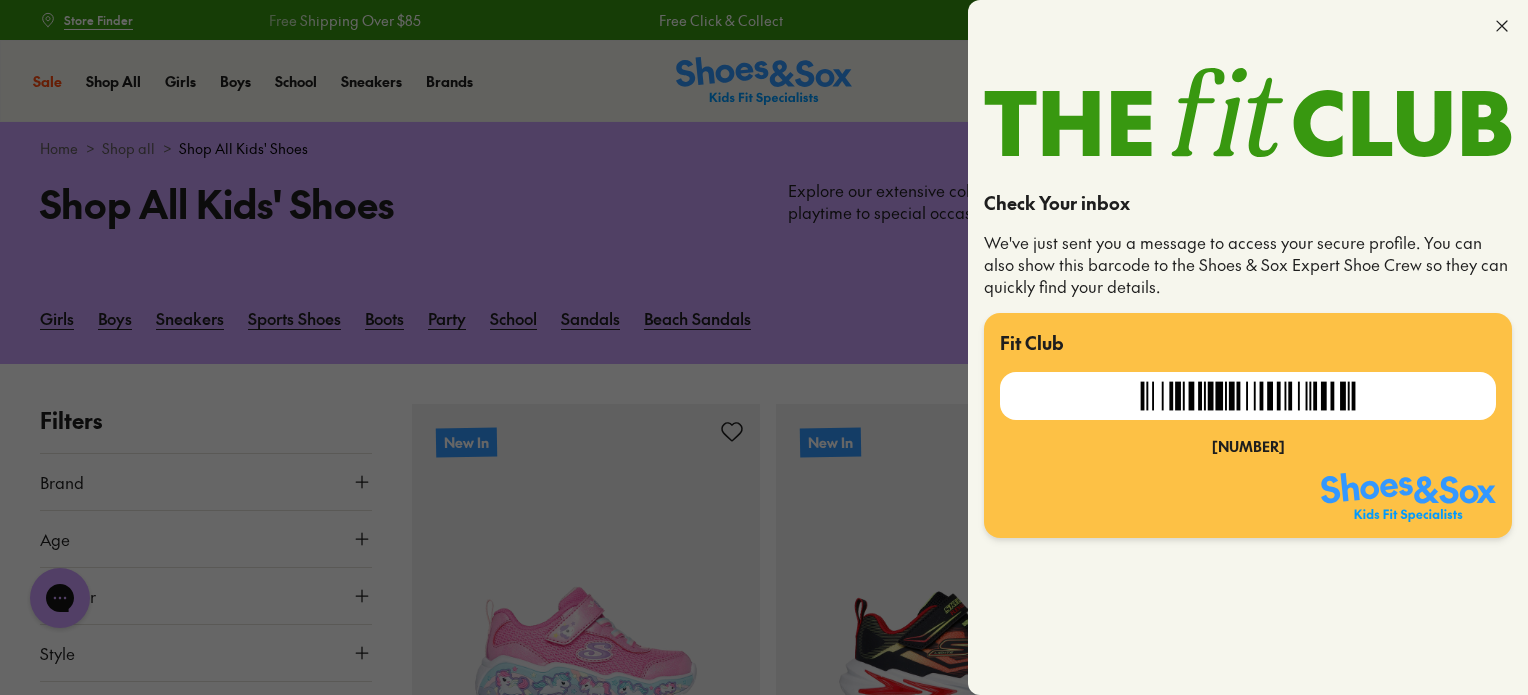 click 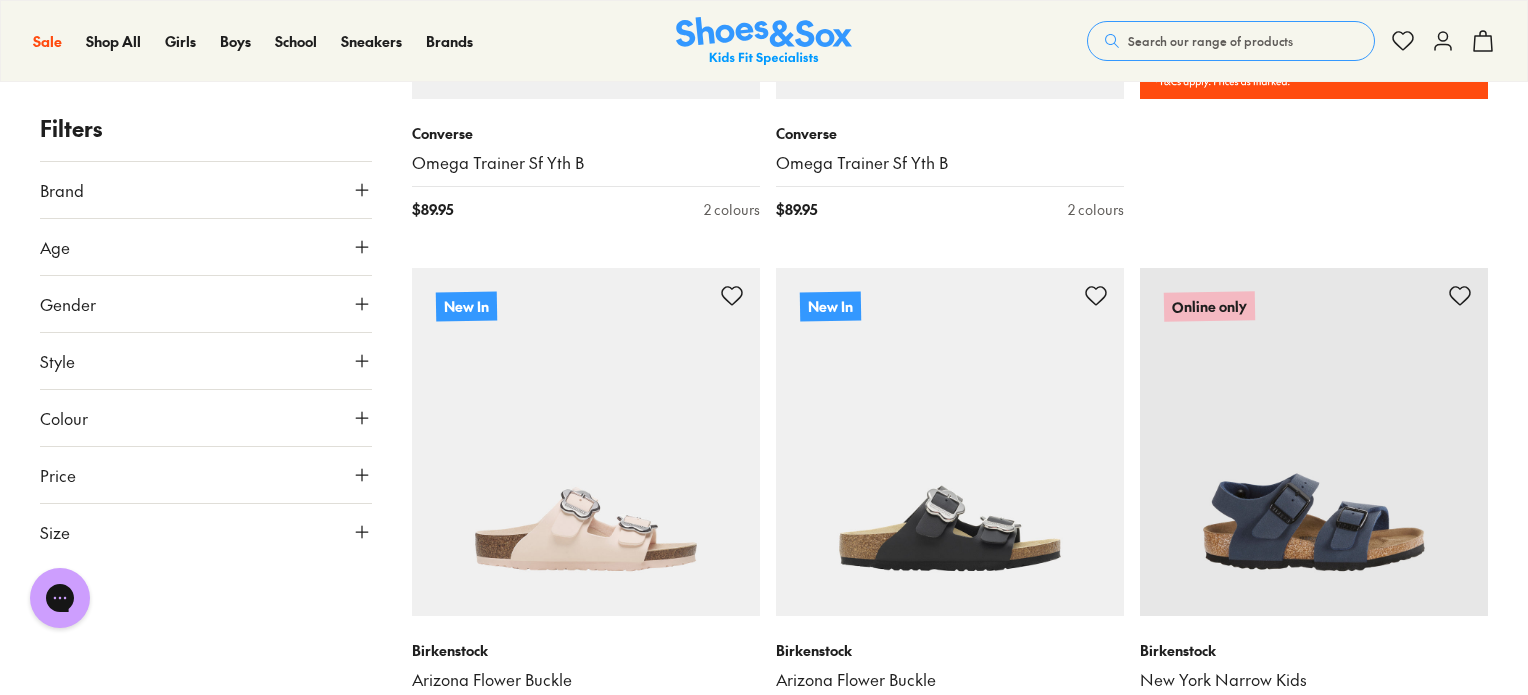 scroll, scrollTop: 1696, scrollLeft: 0, axis: vertical 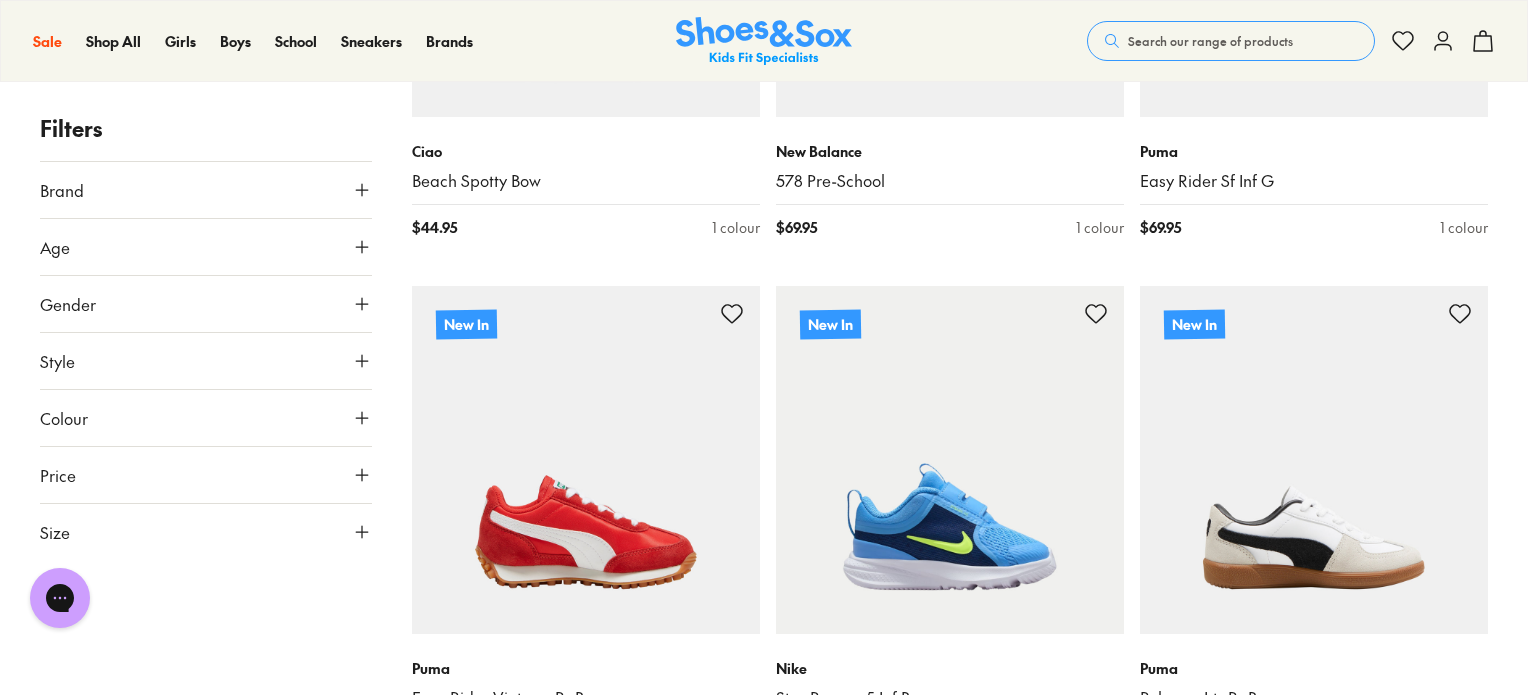 click 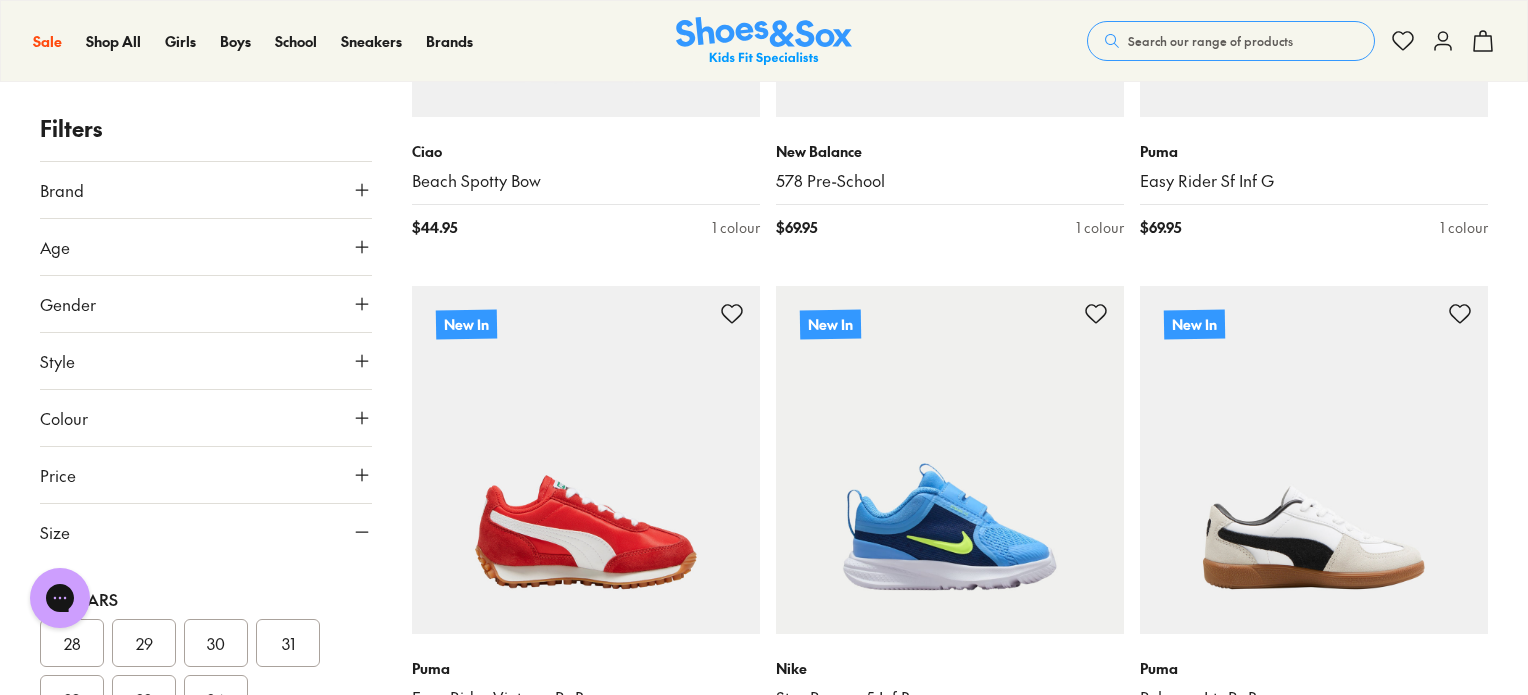 scroll, scrollTop: 407, scrollLeft: 0, axis: vertical 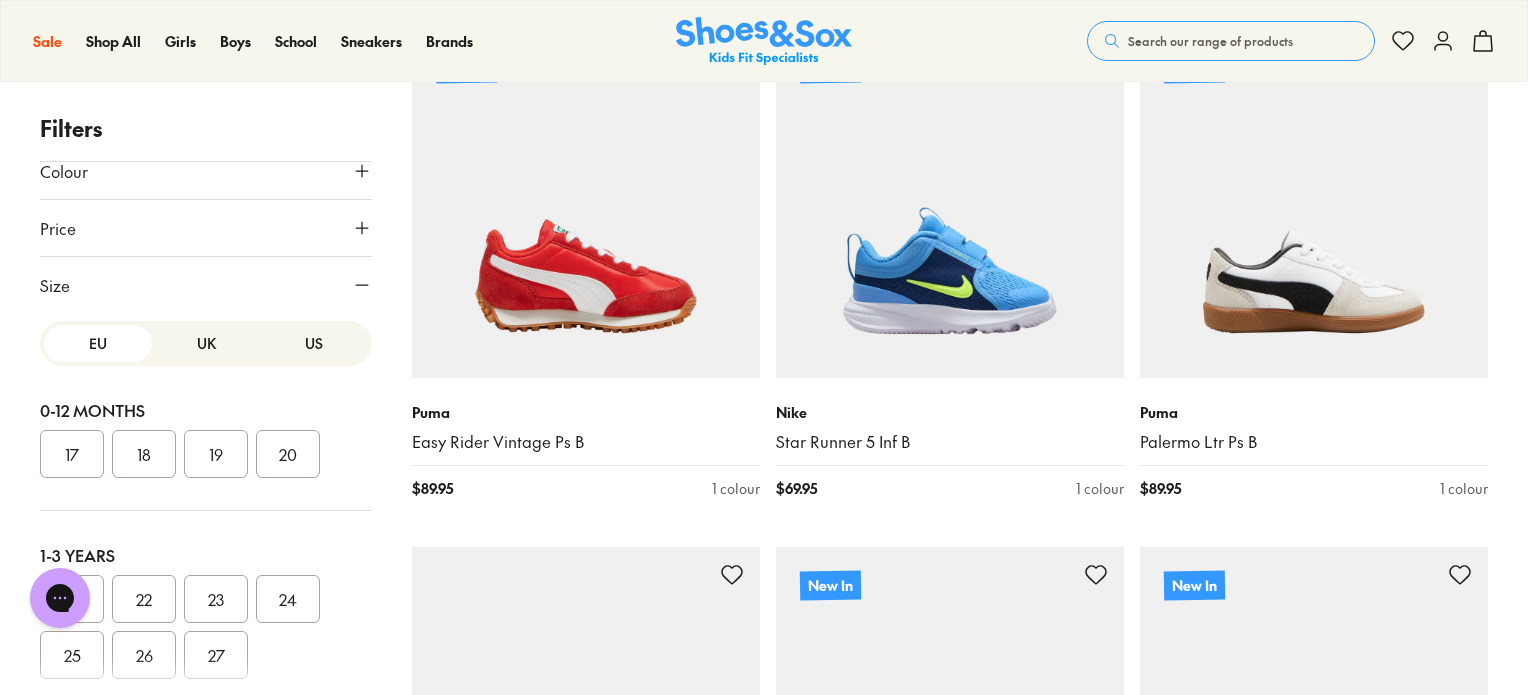 click on "UK" at bounding box center [206, 343] 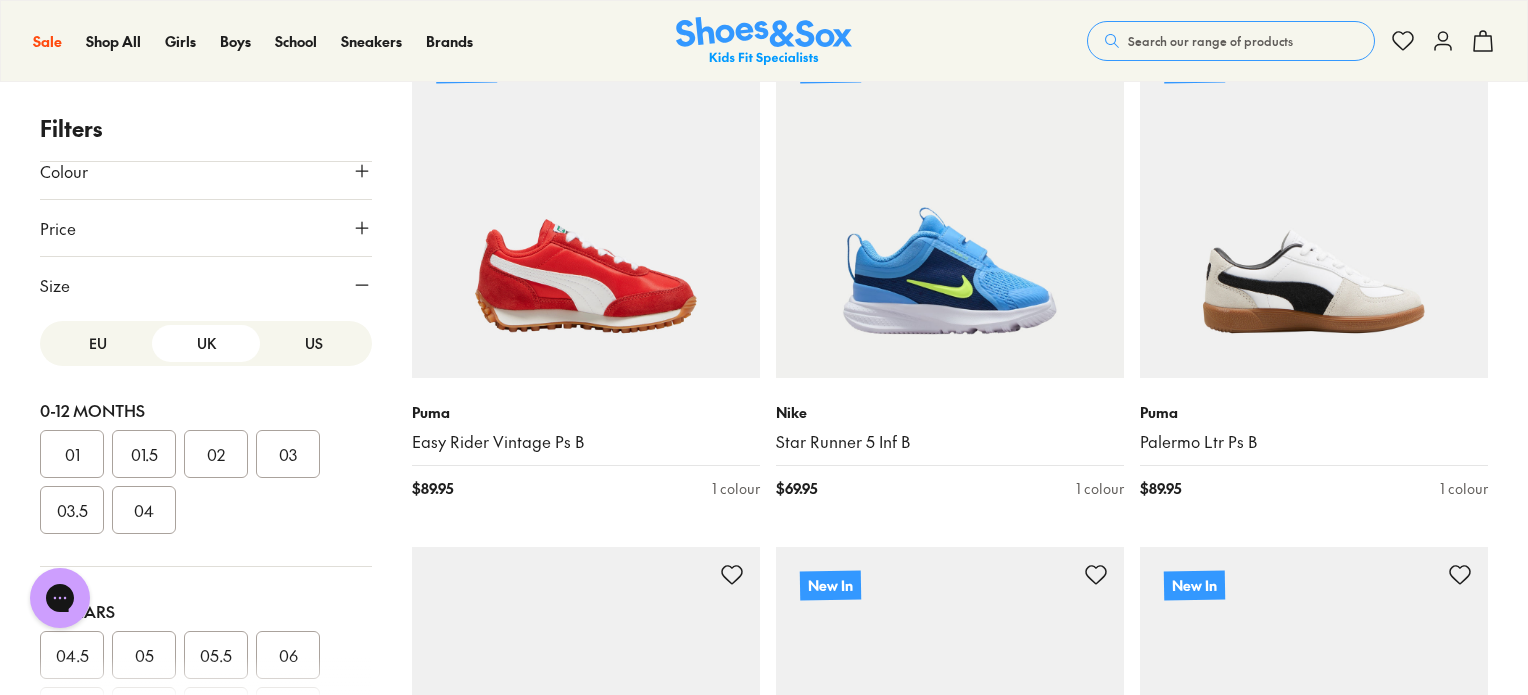 click on "US" at bounding box center [314, 343] 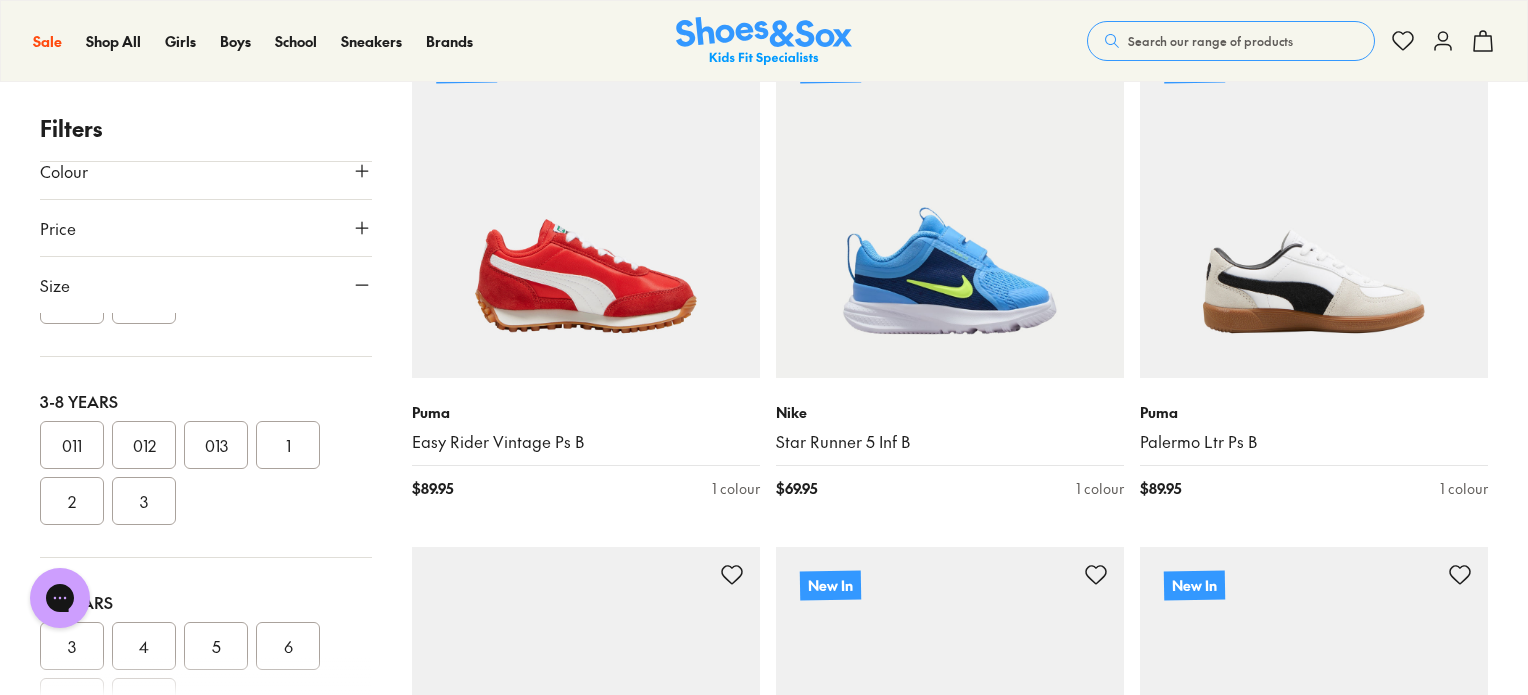 scroll, scrollTop: 360, scrollLeft: 0, axis: vertical 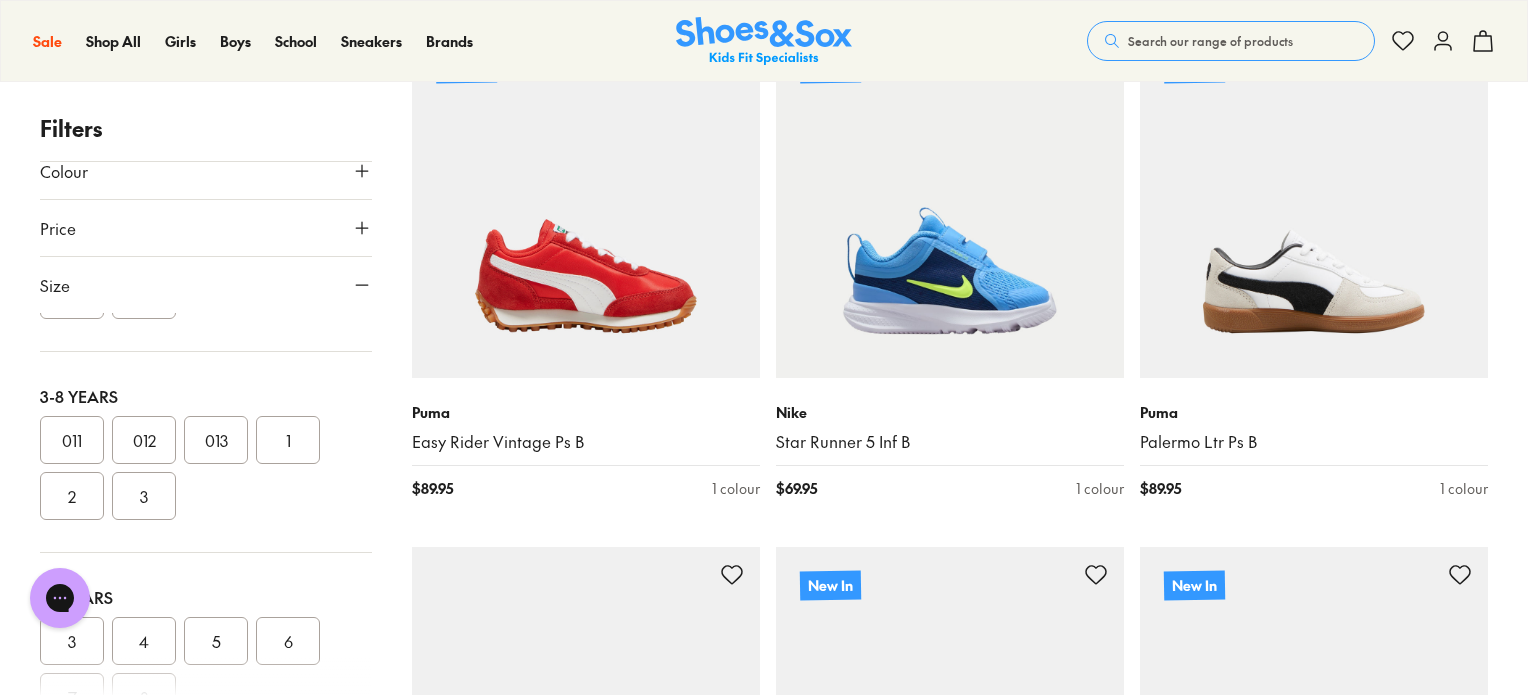 click on "2" at bounding box center (72, 496) 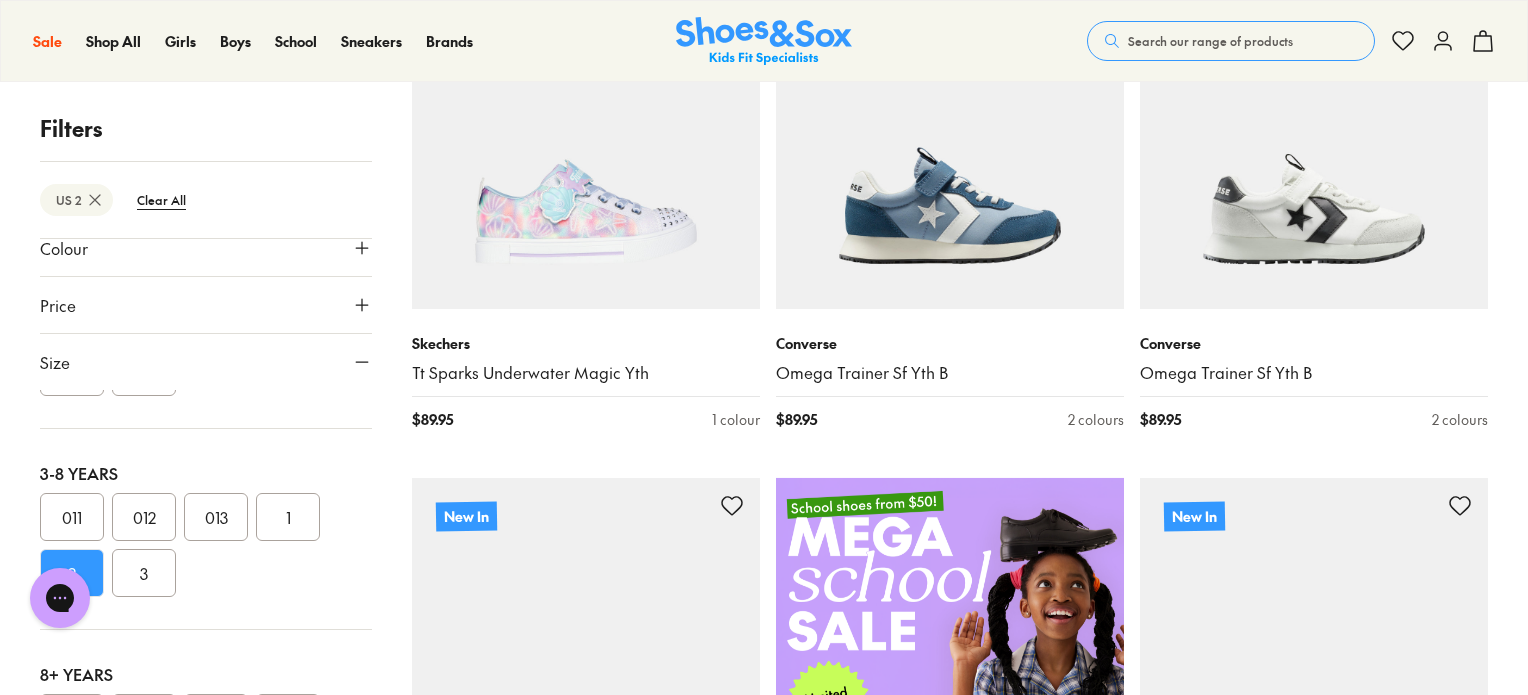 scroll, scrollTop: 448, scrollLeft: 0, axis: vertical 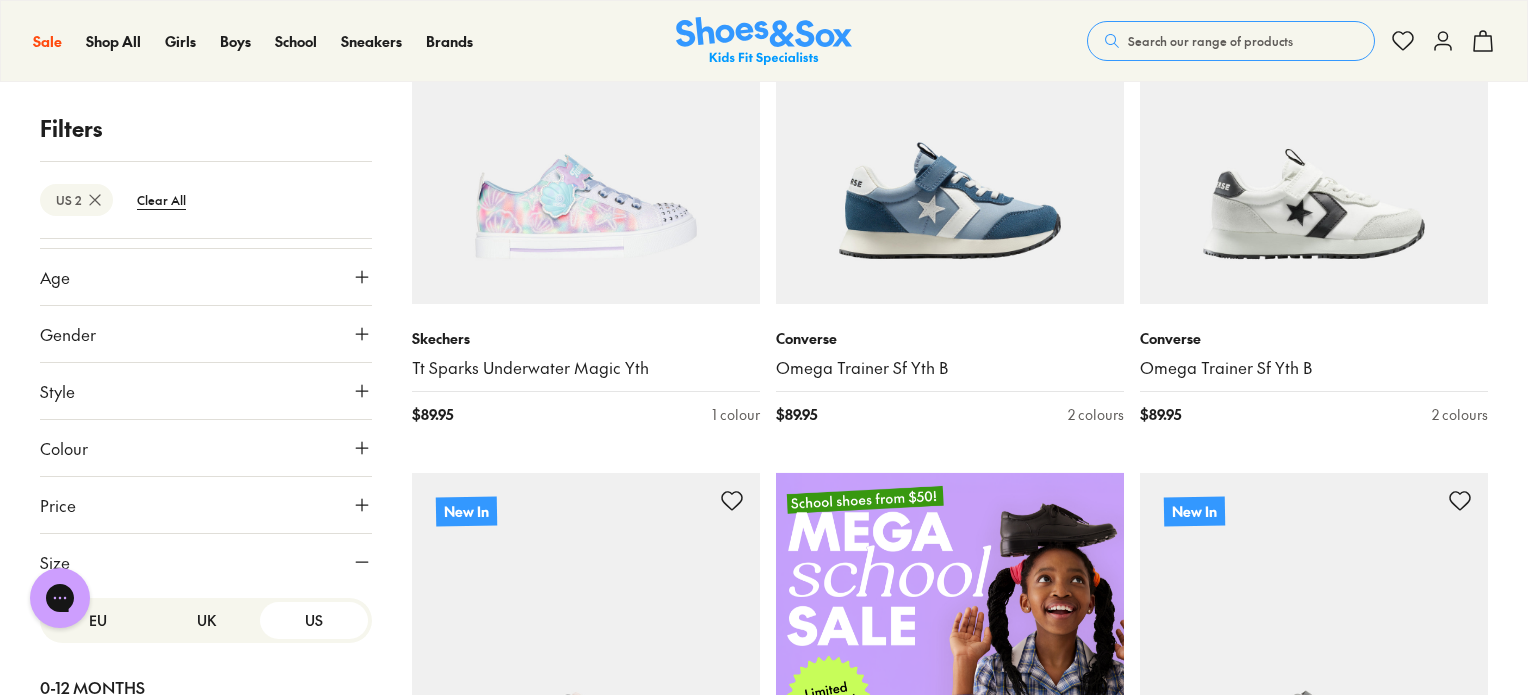 click 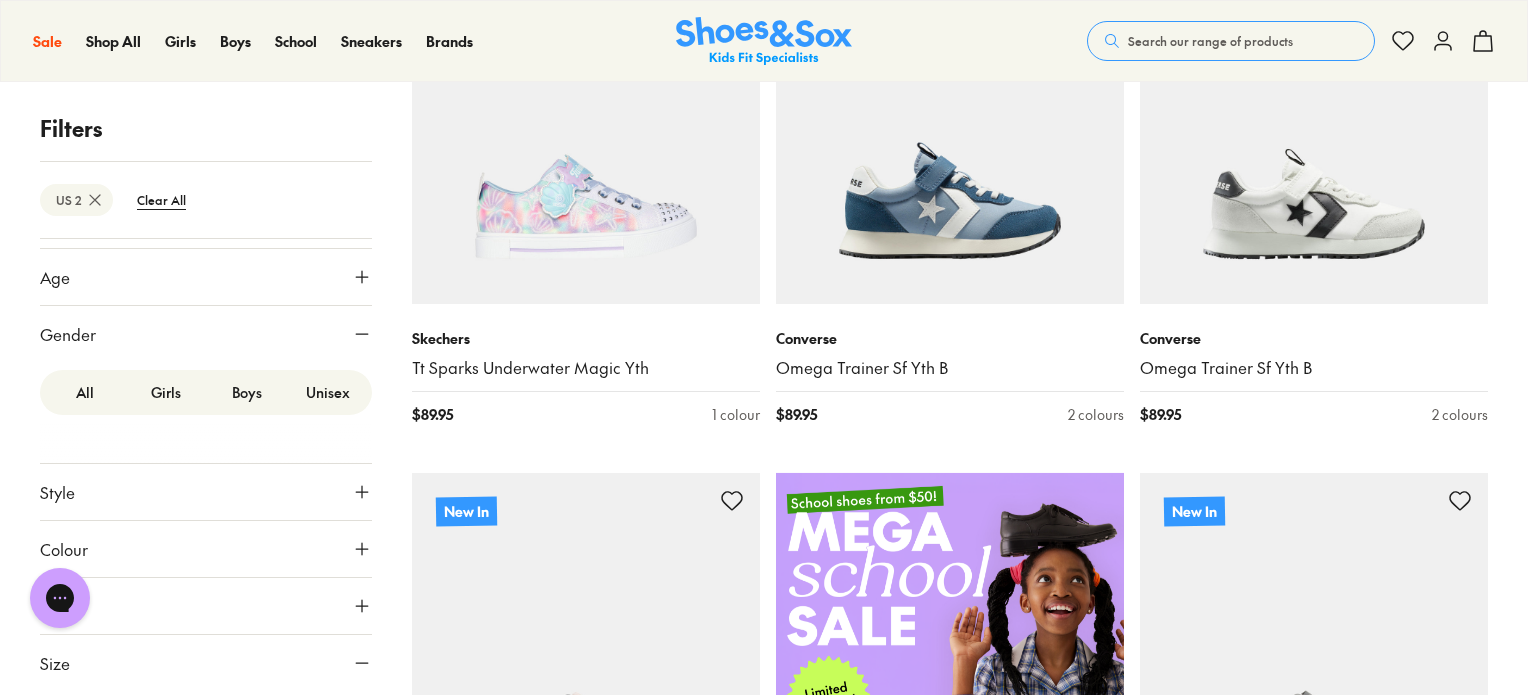 click on "Boys" at bounding box center [246, 392] 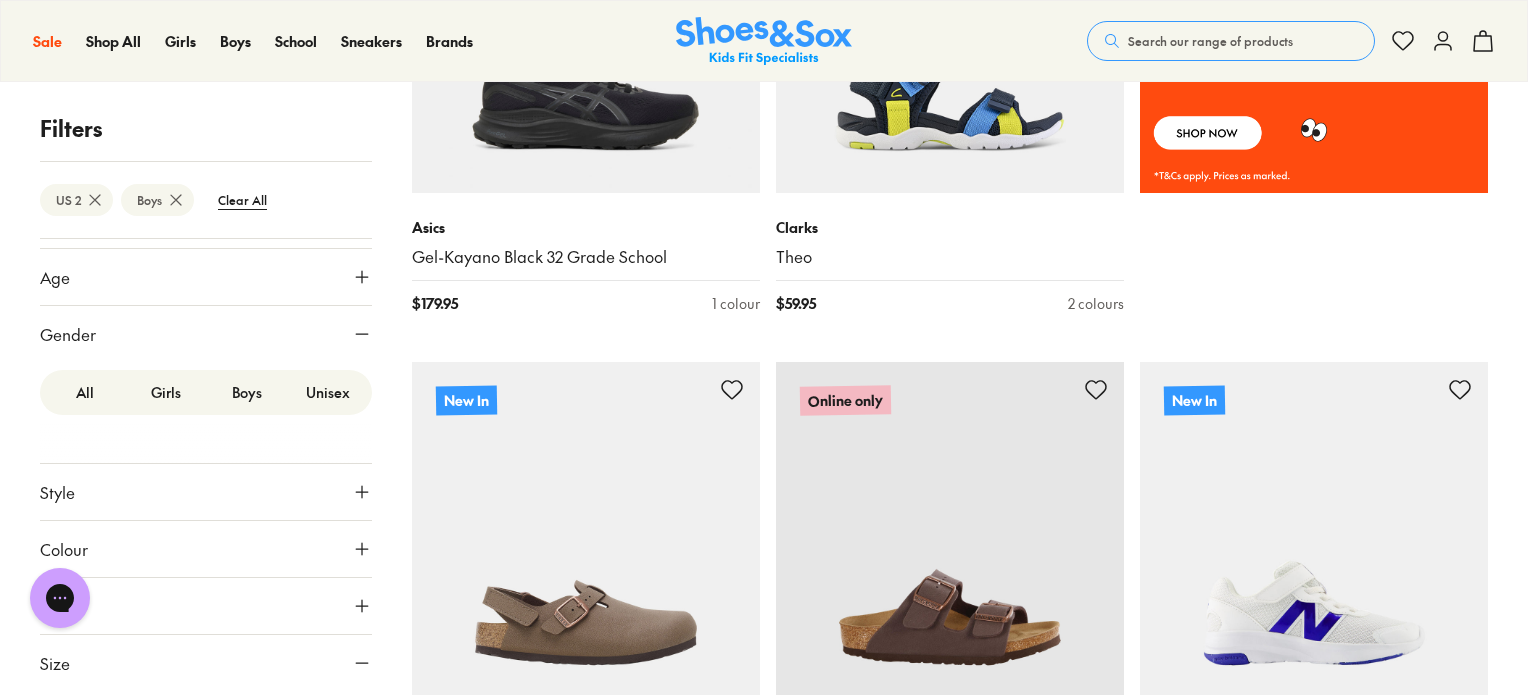 scroll, scrollTop: 1620, scrollLeft: 0, axis: vertical 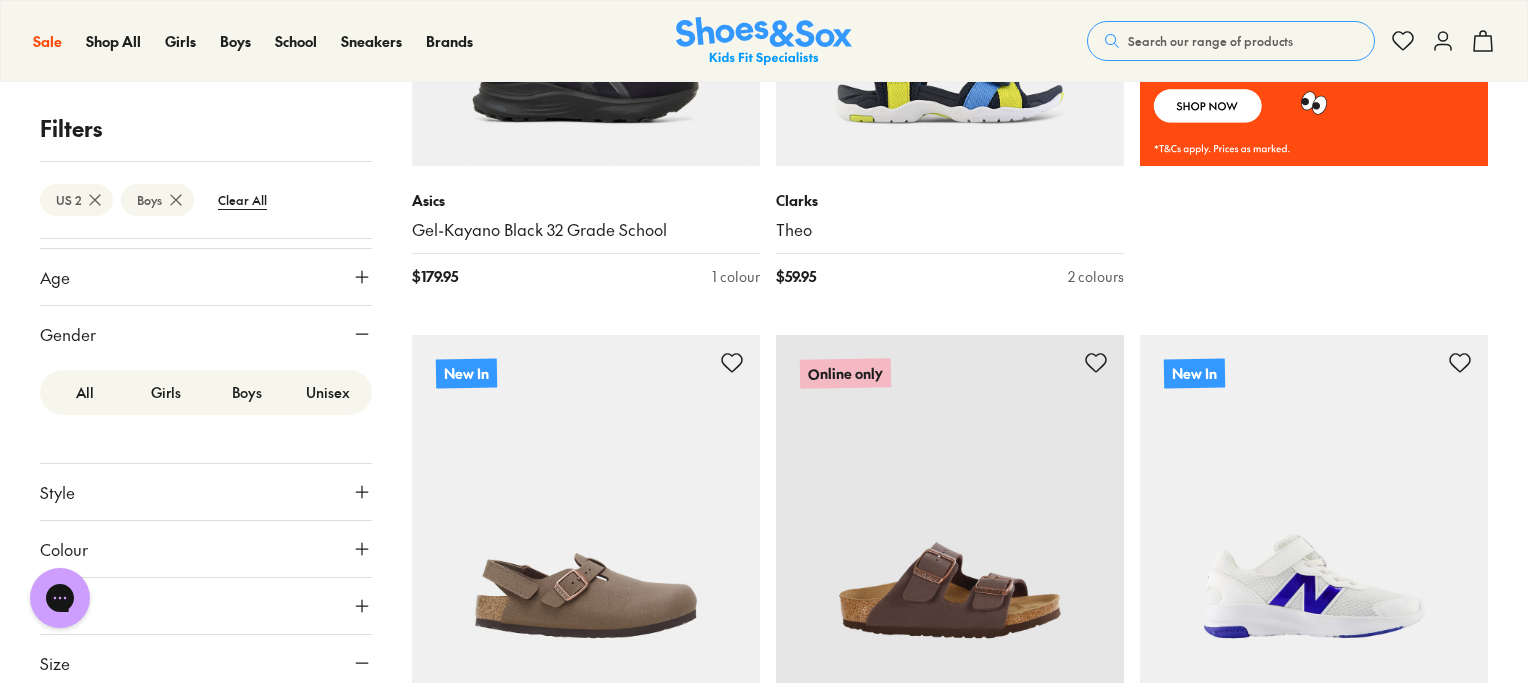 click at bounding box center (586, 509) 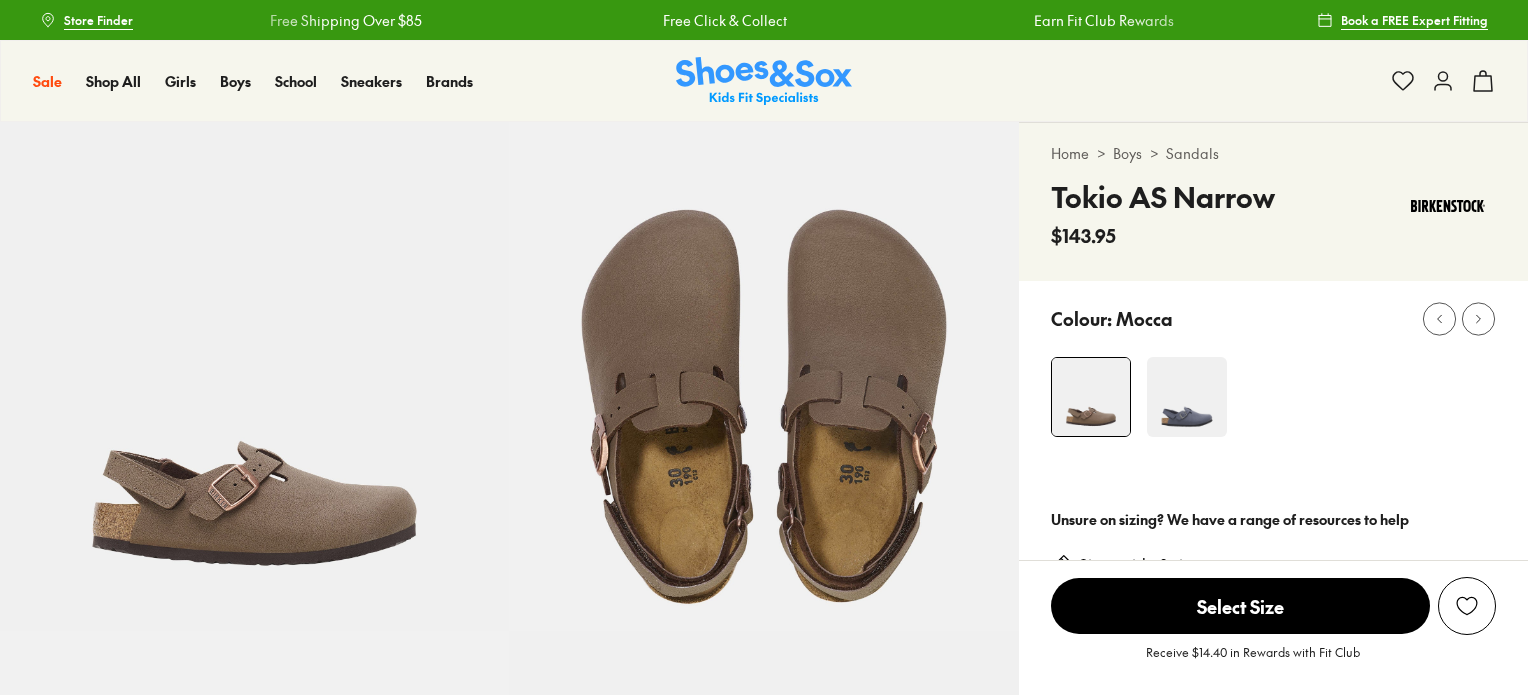 scroll, scrollTop: 0, scrollLeft: 0, axis: both 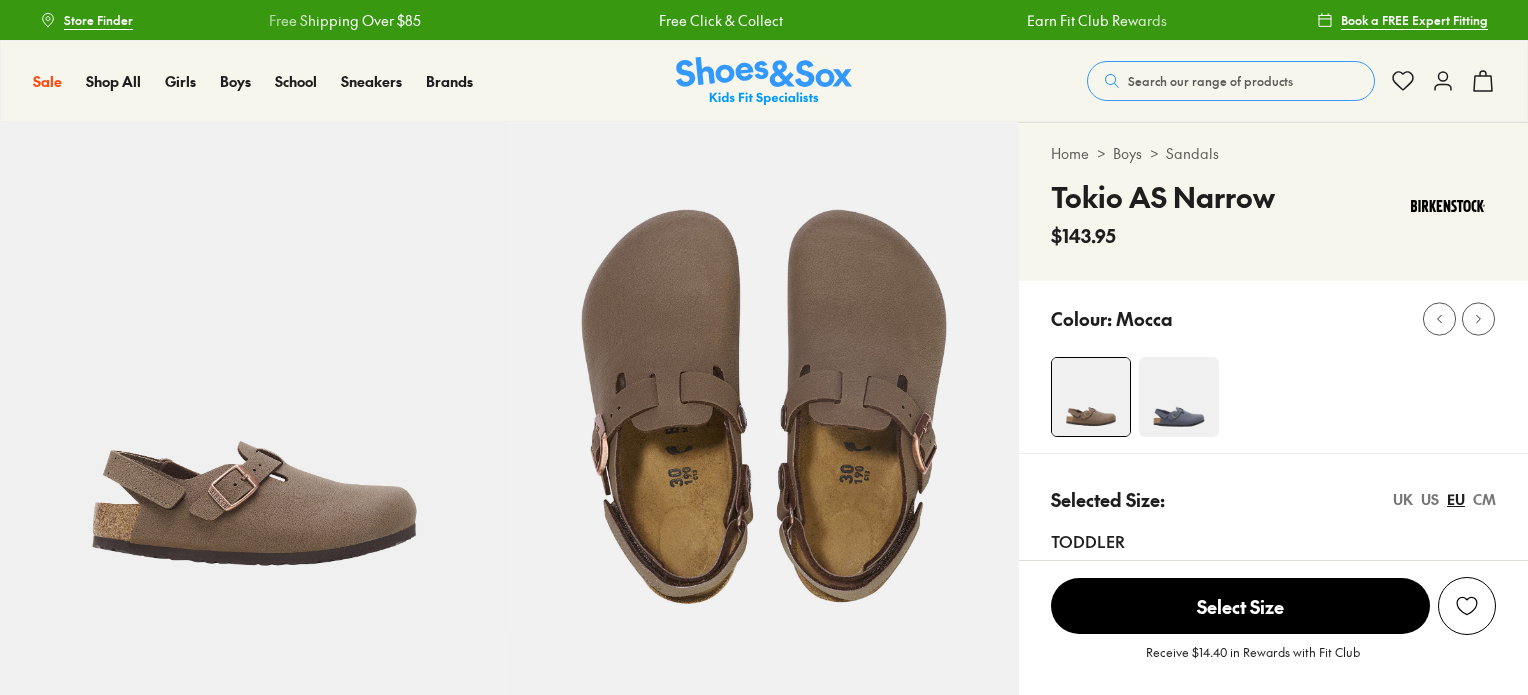select on "*" 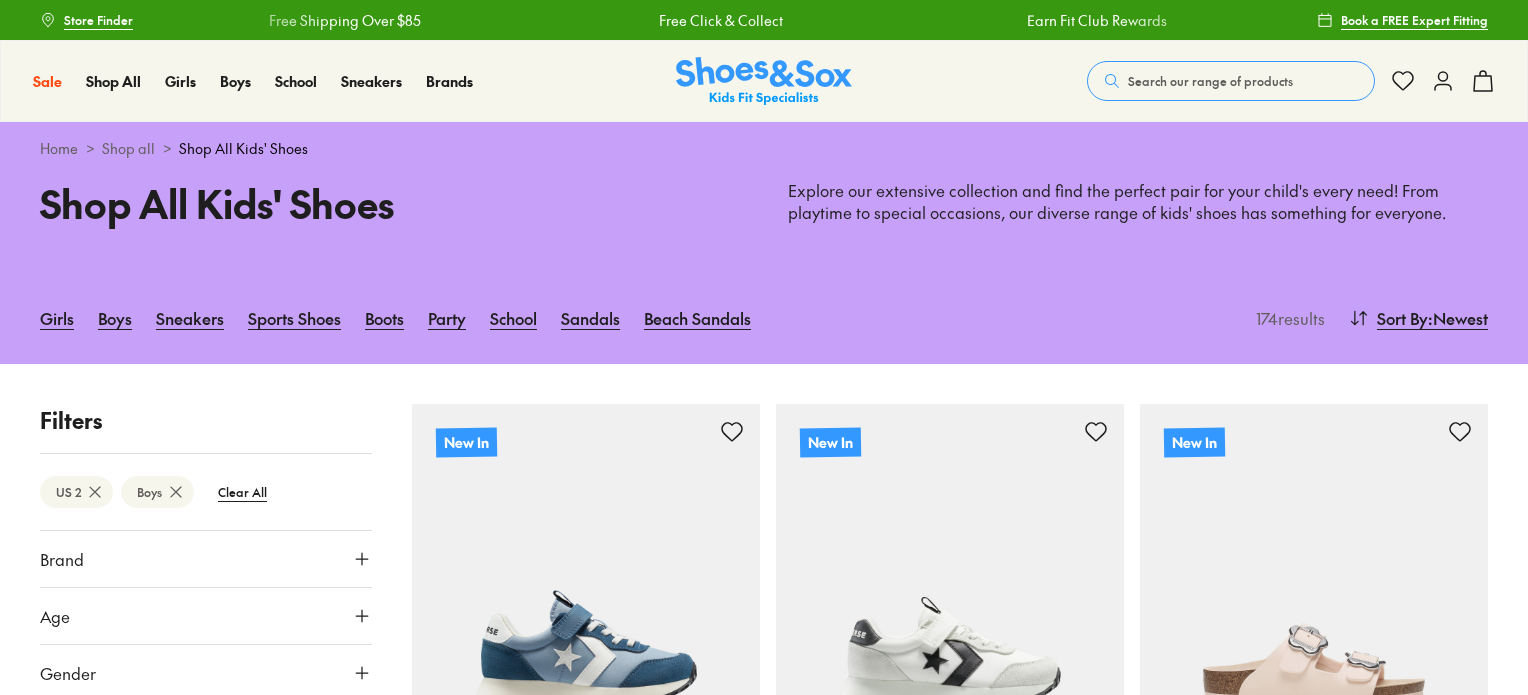 scroll, scrollTop: 1708, scrollLeft: 0, axis: vertical 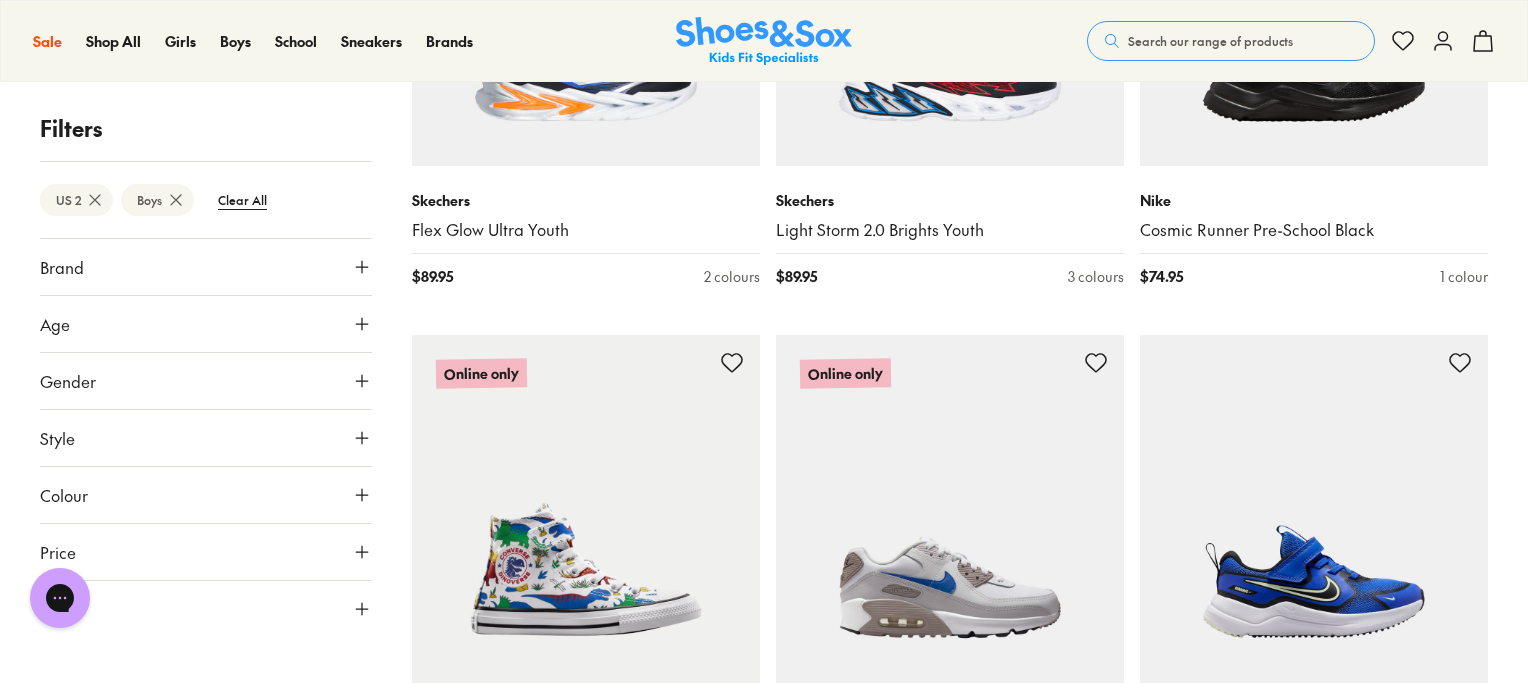 click 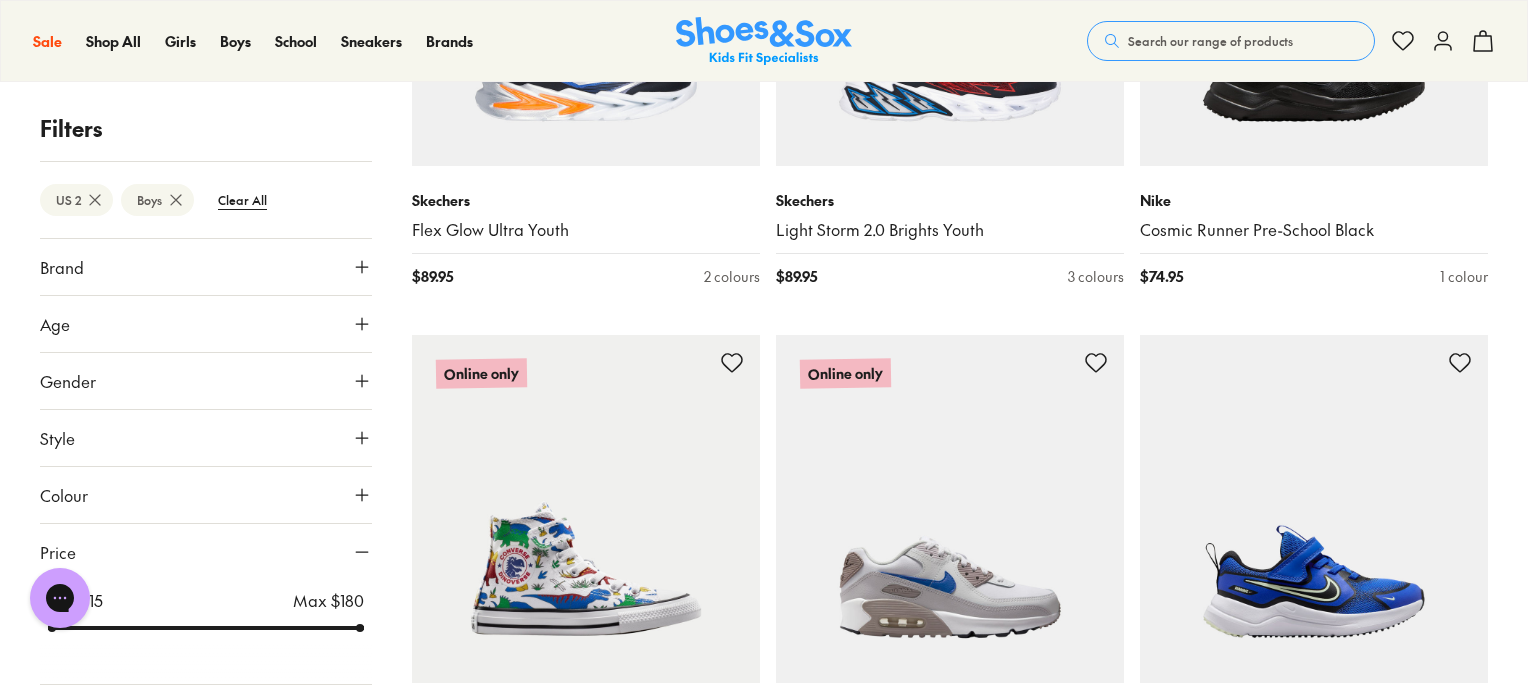 click on "Min $ 15 Max $ 180" at bounding box center (206, 612) 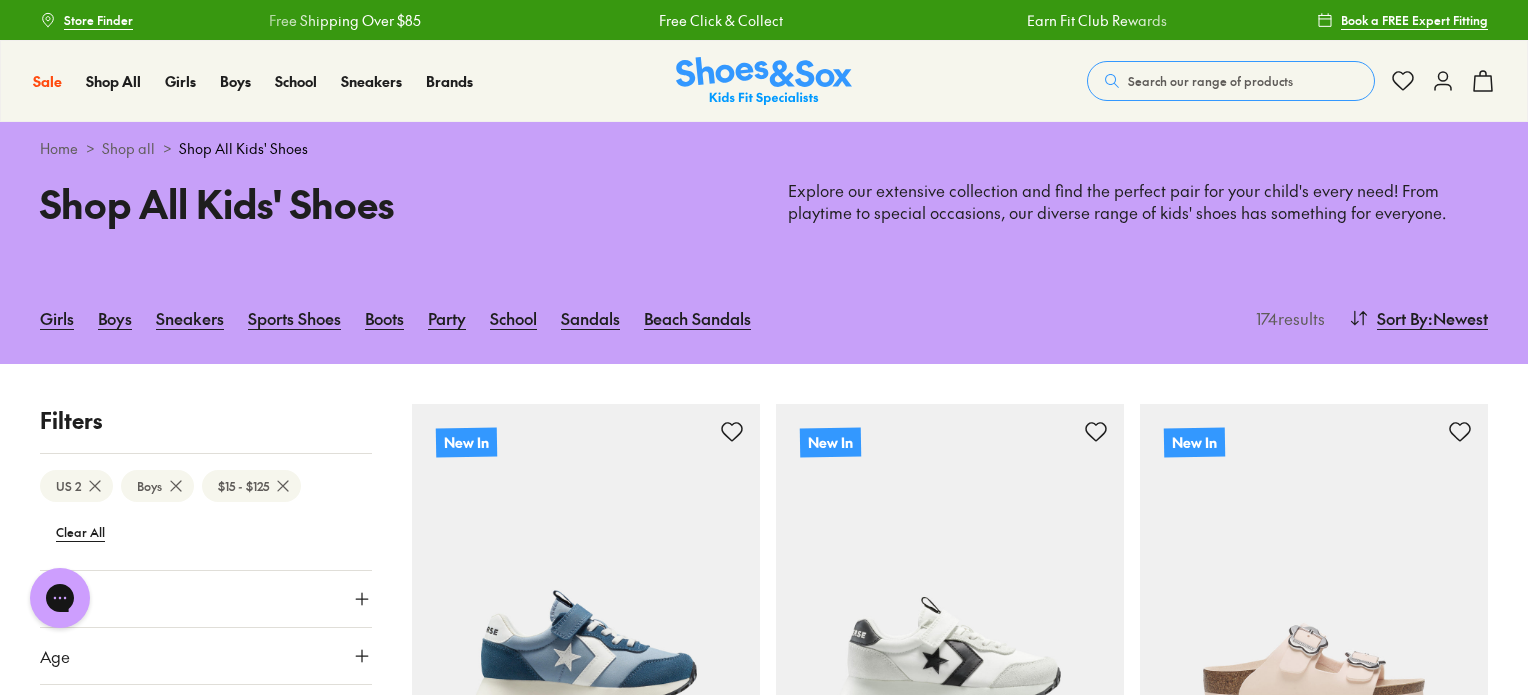 drag, startPoint x: 350, startPoint y: 630, endPoint x: 251, endPoint y: 625, distance: 99.12618 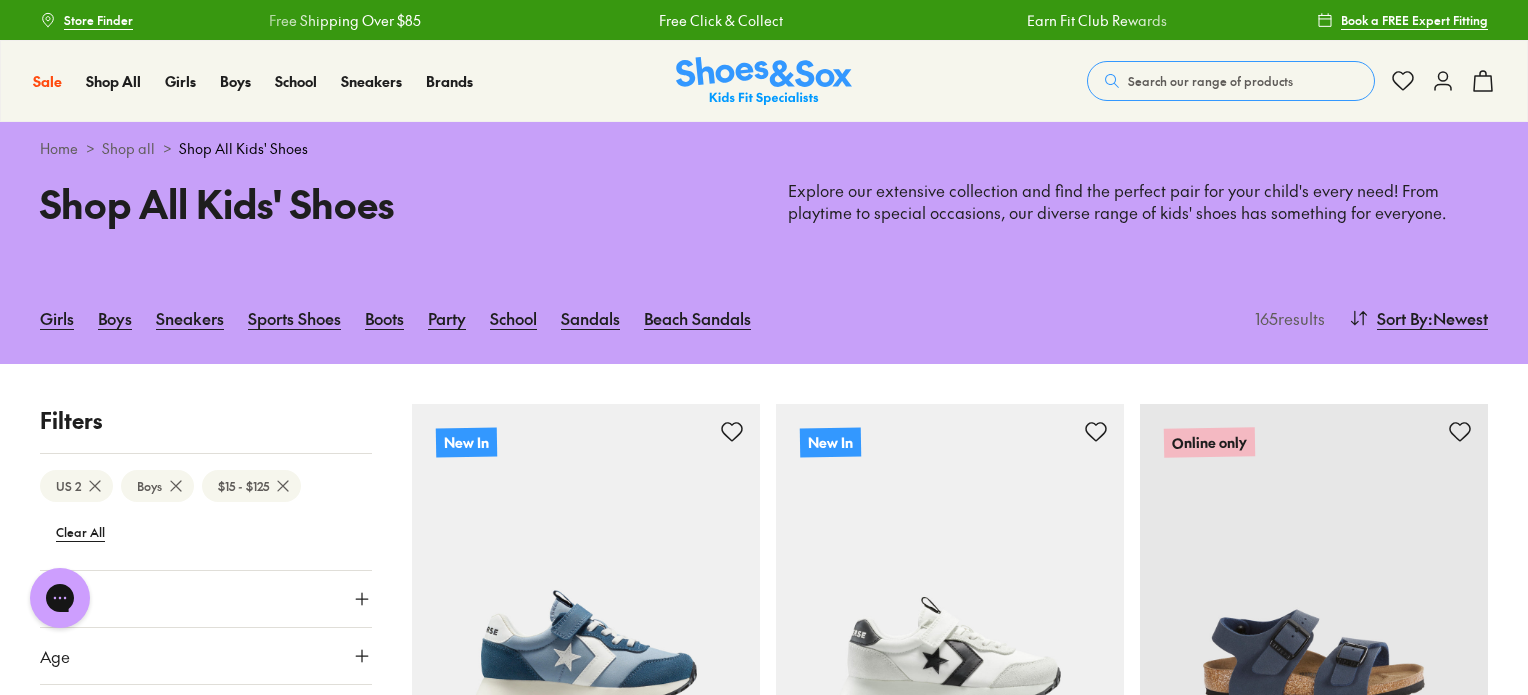 scroll, scrollTop: 84, scrollLeft: 0, axis: vertical 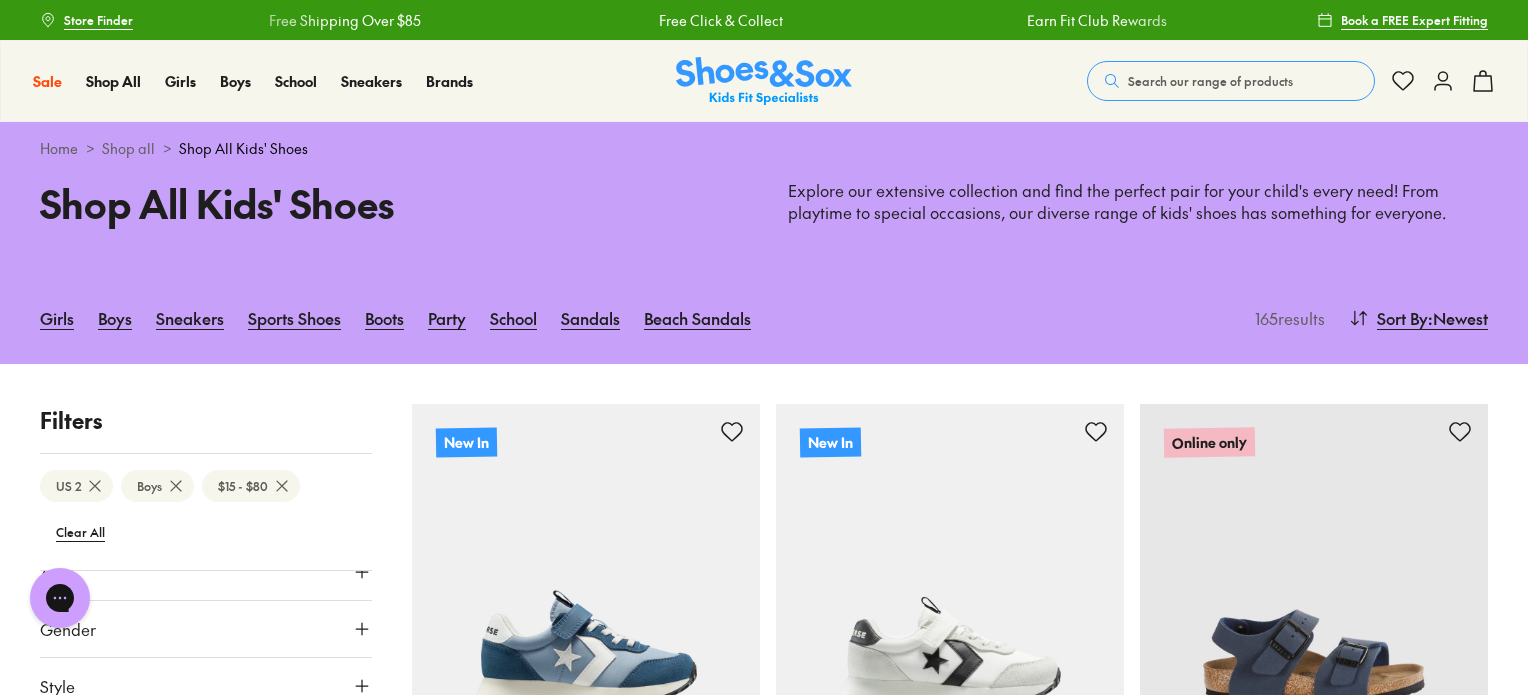 click at bounding box center (206, 876) 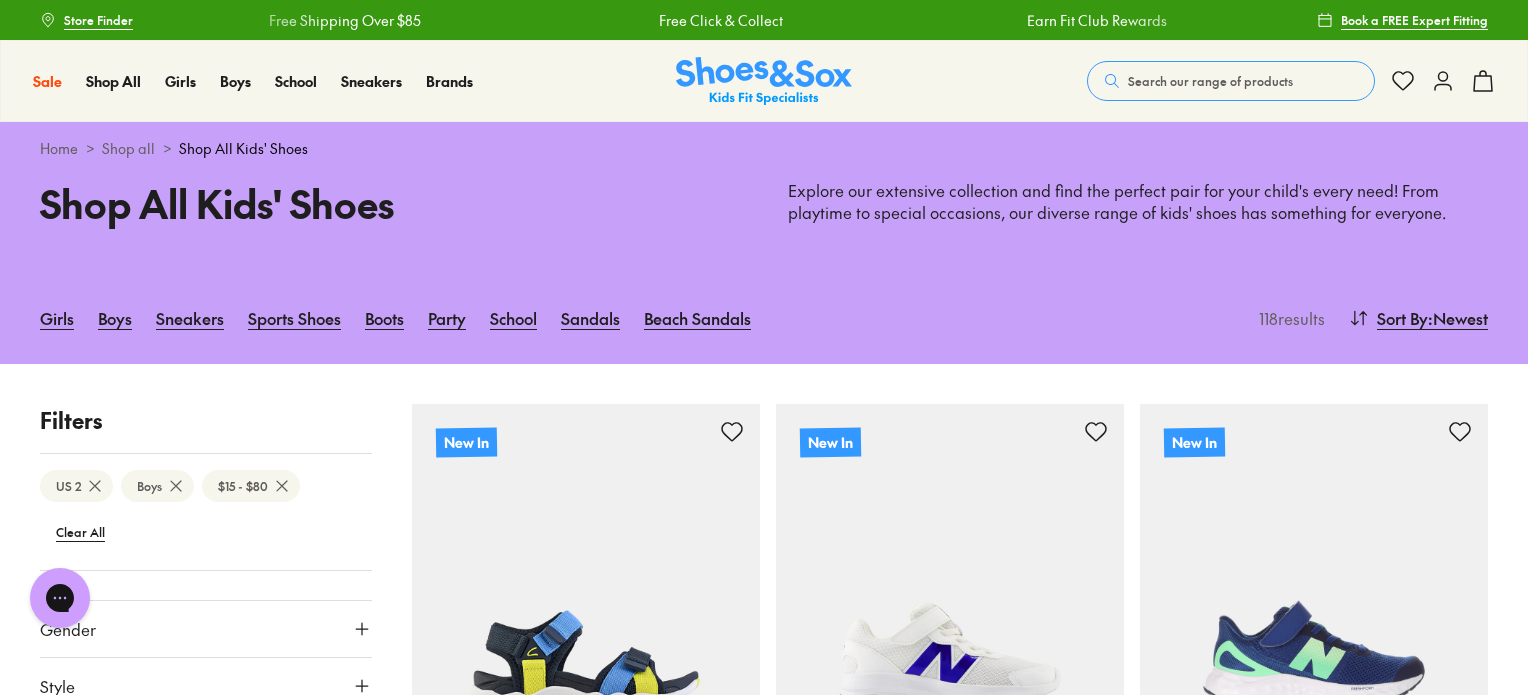 scroll, scrollTop: 235, scrollLeft: 0, axis: vertical 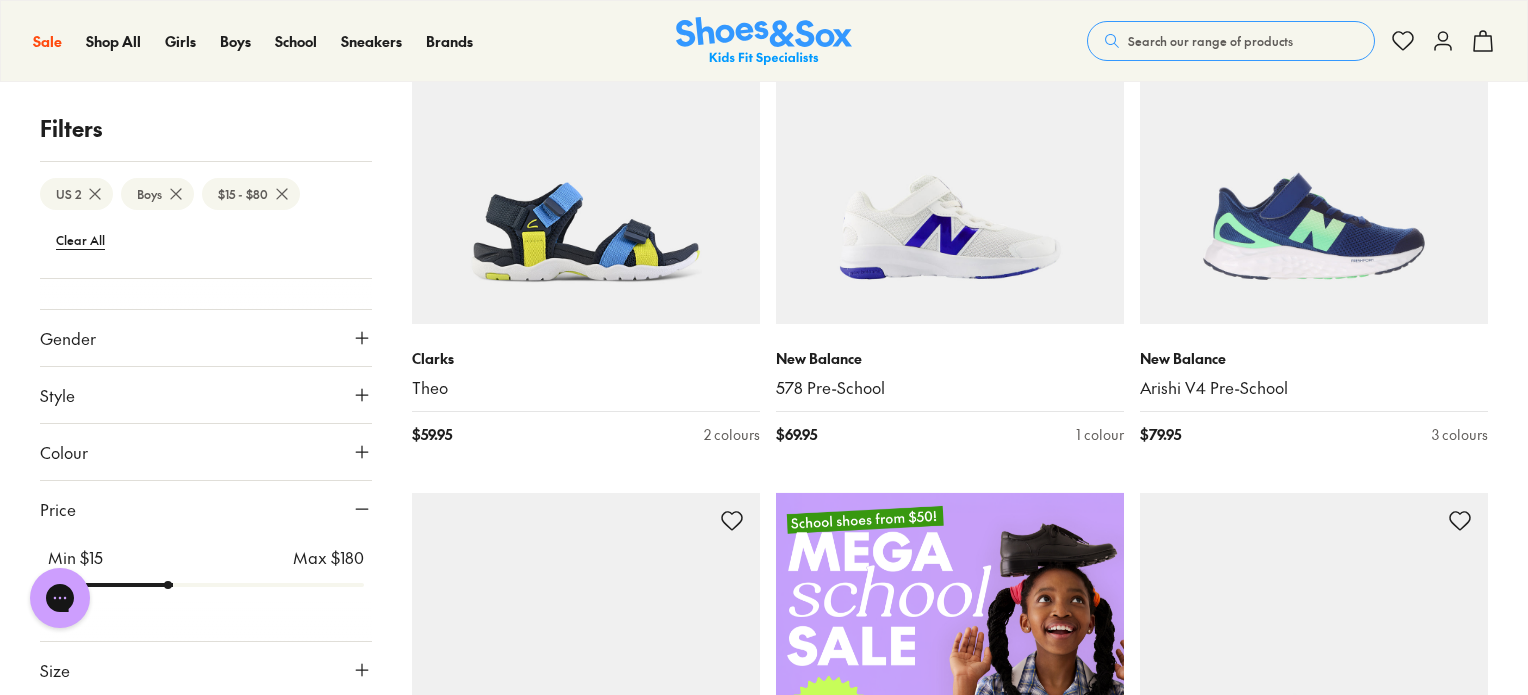 drag, startPoint x: 60, startPoint y: 593, endPoint x: 198, endPoint y: 325, distance: 301.4432 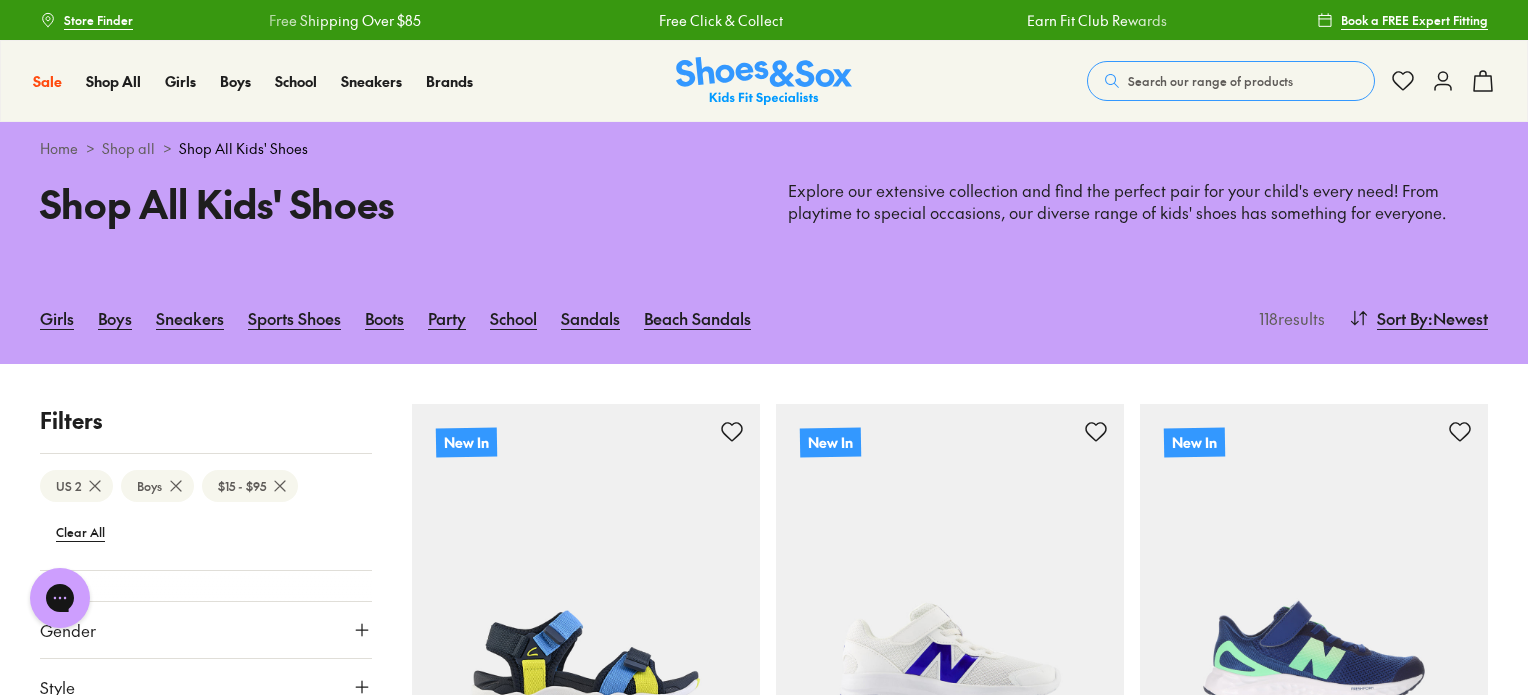 scroll, scrollTop: 264, scrollLeft: 0, axis: vertical 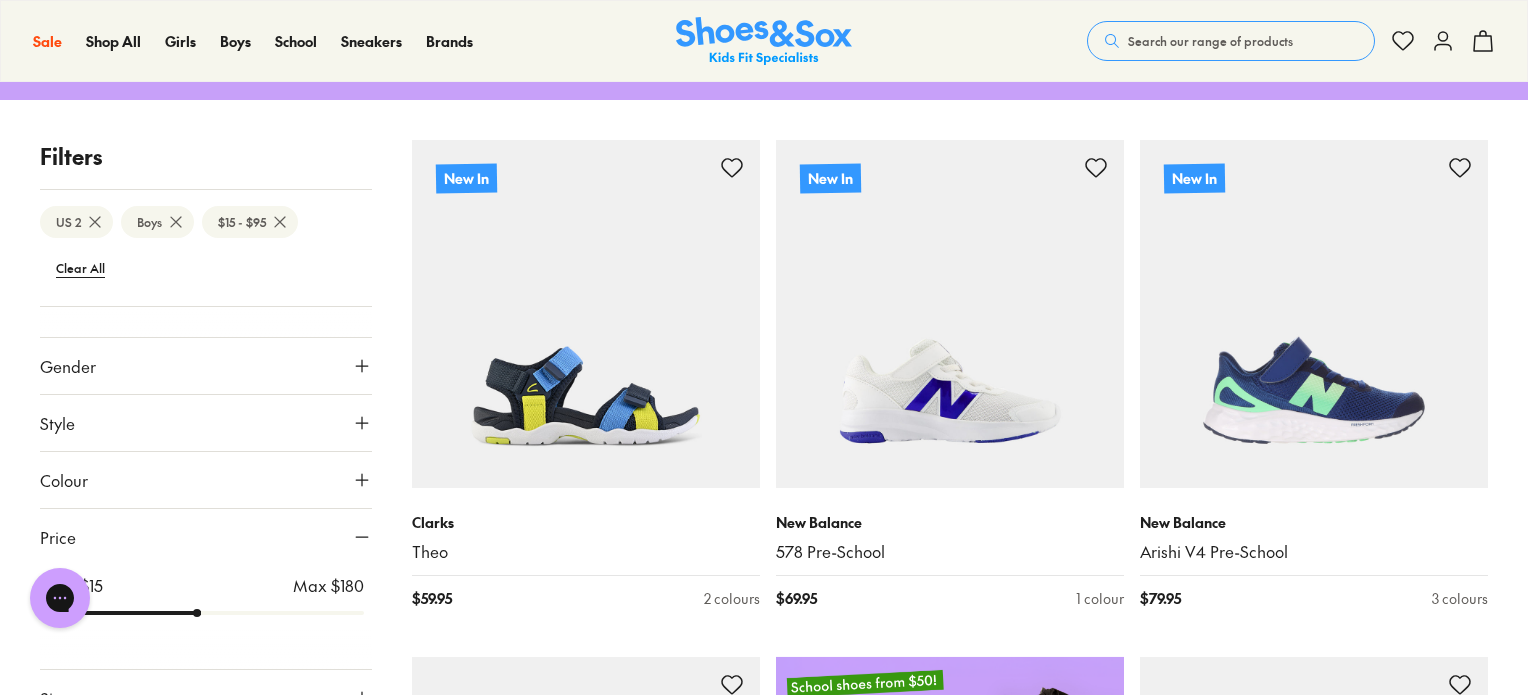 drag, startPoint x: 169, startPoint y: 587, endPoint x: 196, endPoint y: 590, distance: 27.166155 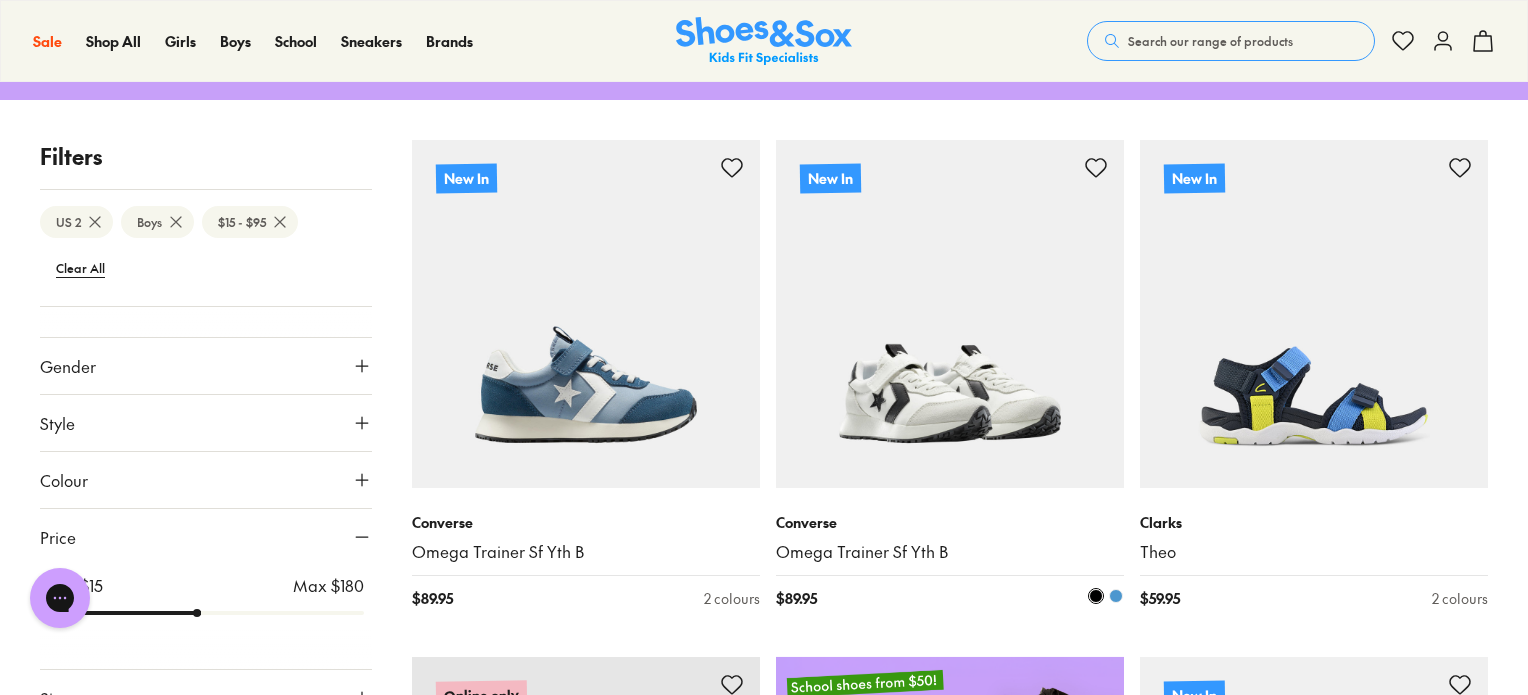 scroll, scrollTop: 0, scrollLeft: 0, axis: both 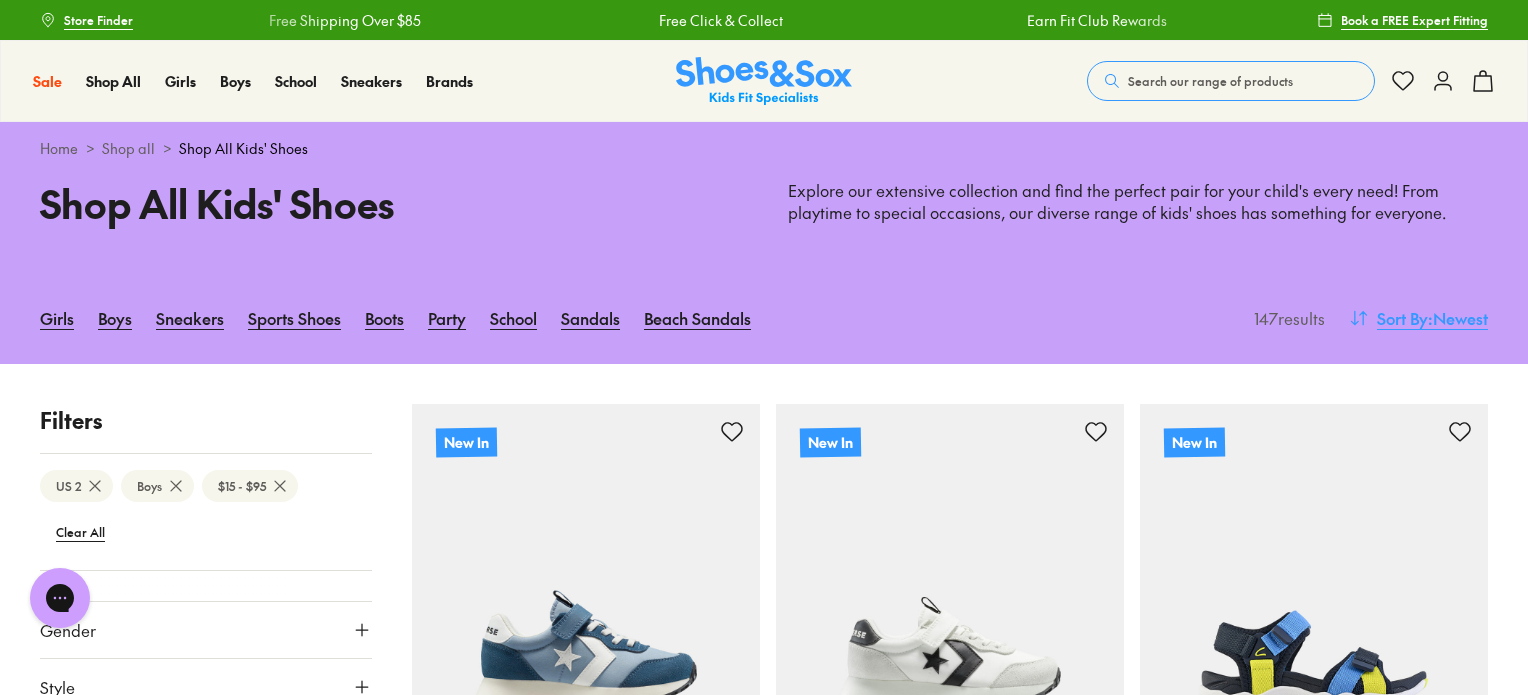 click on "Sort By" at bounding box center (1402, 318) 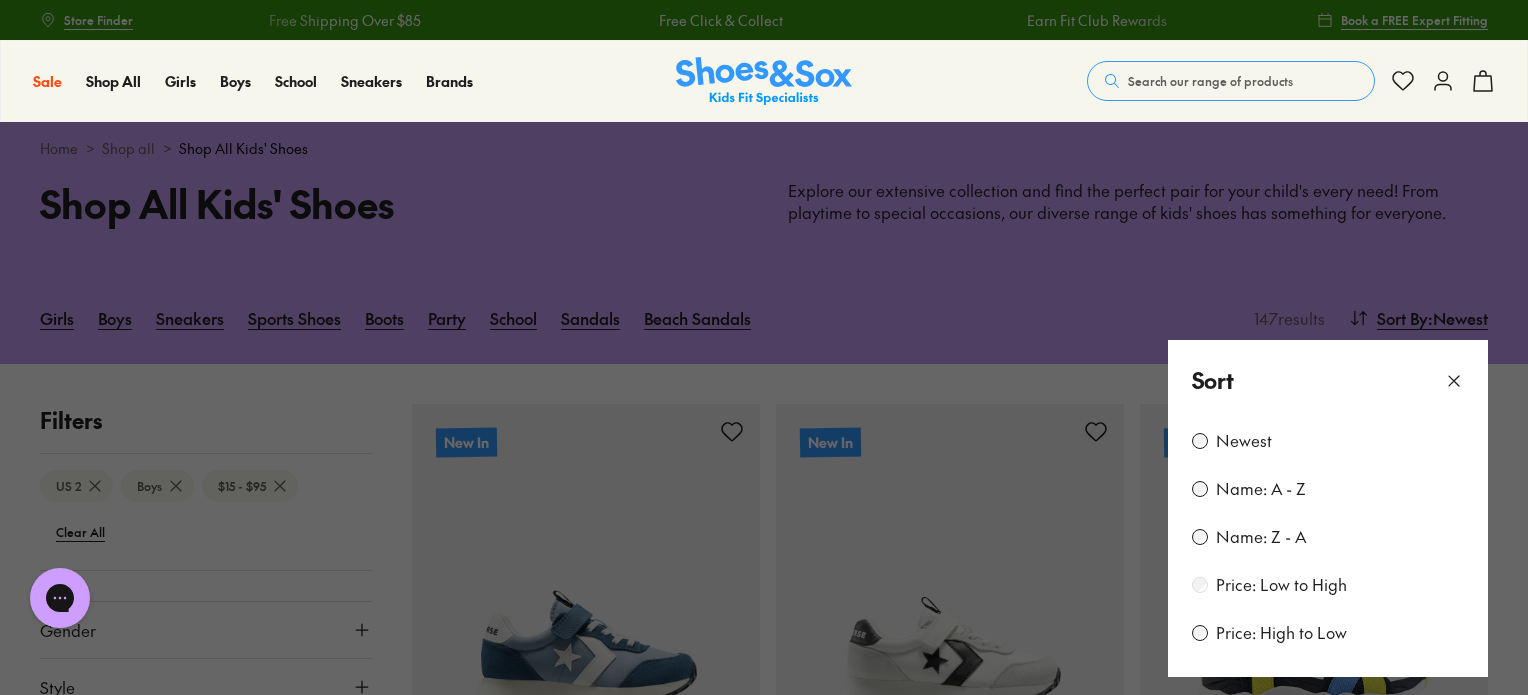 scroll, scrollTop: 222, scrollLeft: 0, axis: vertical 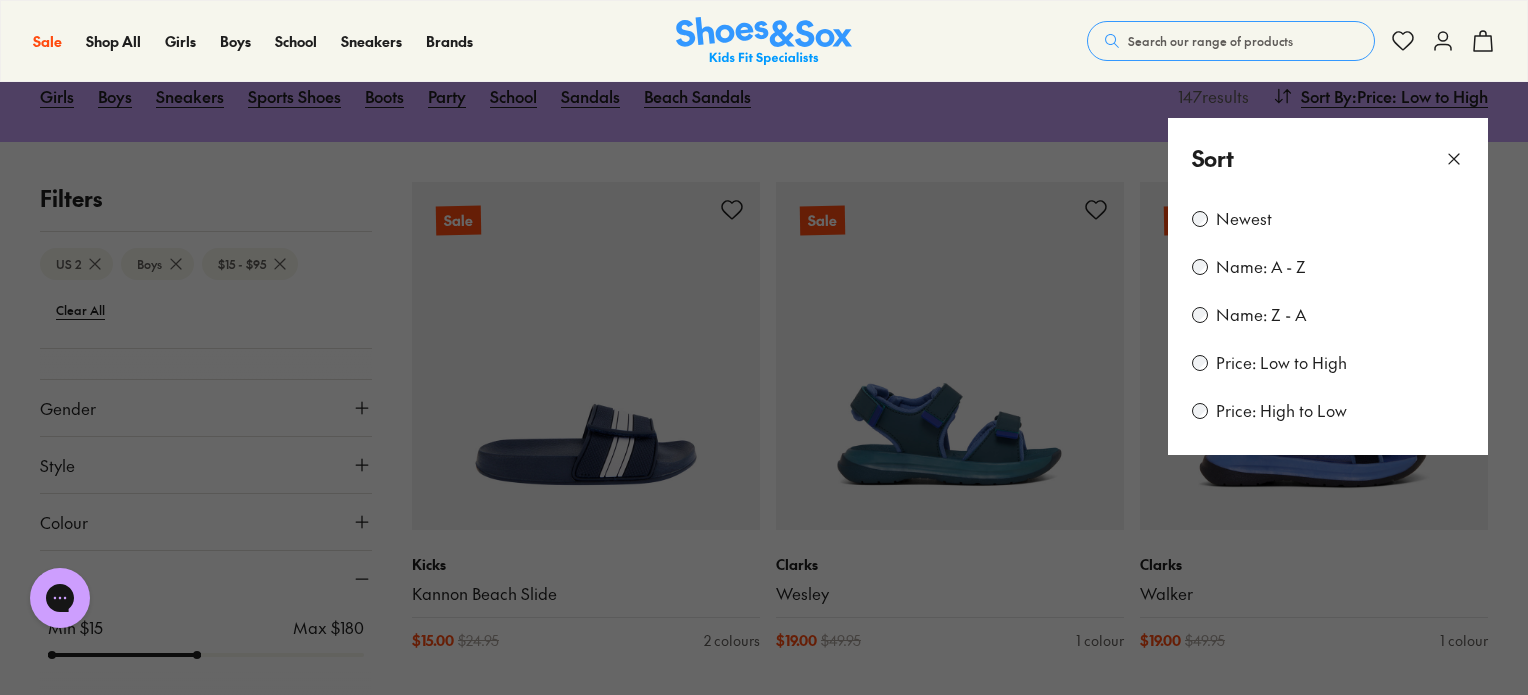 click 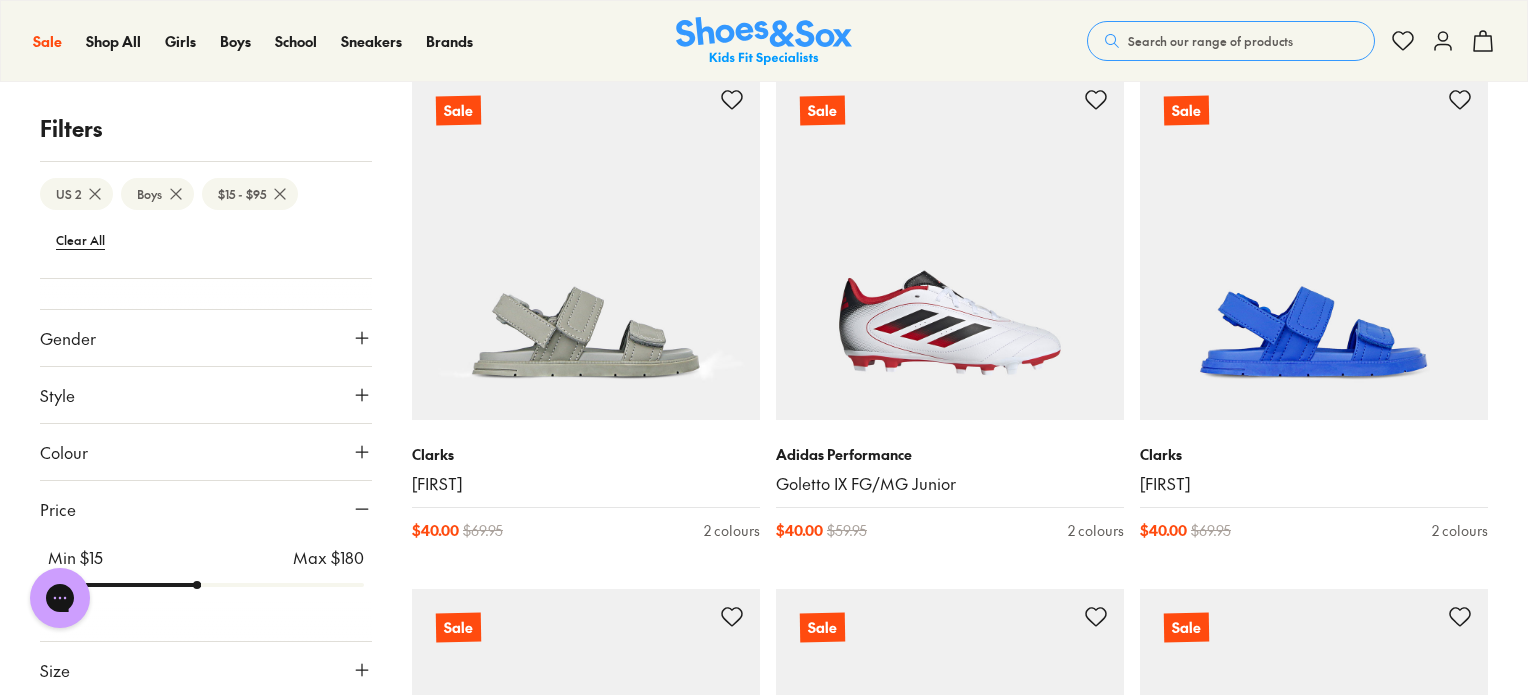 scroll, scrollTop: 2401, scrollLeft: 0, axis: vertical 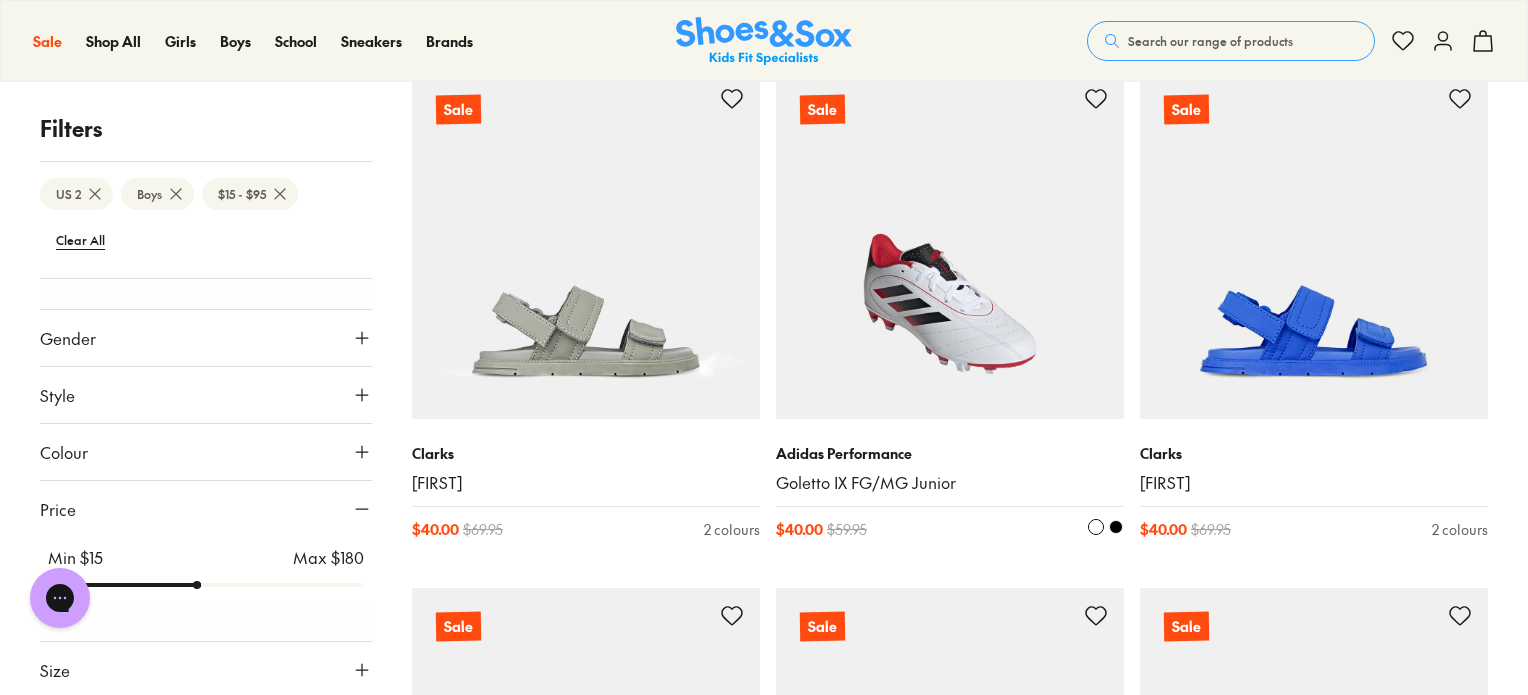 click at bounding box center (950, 245) 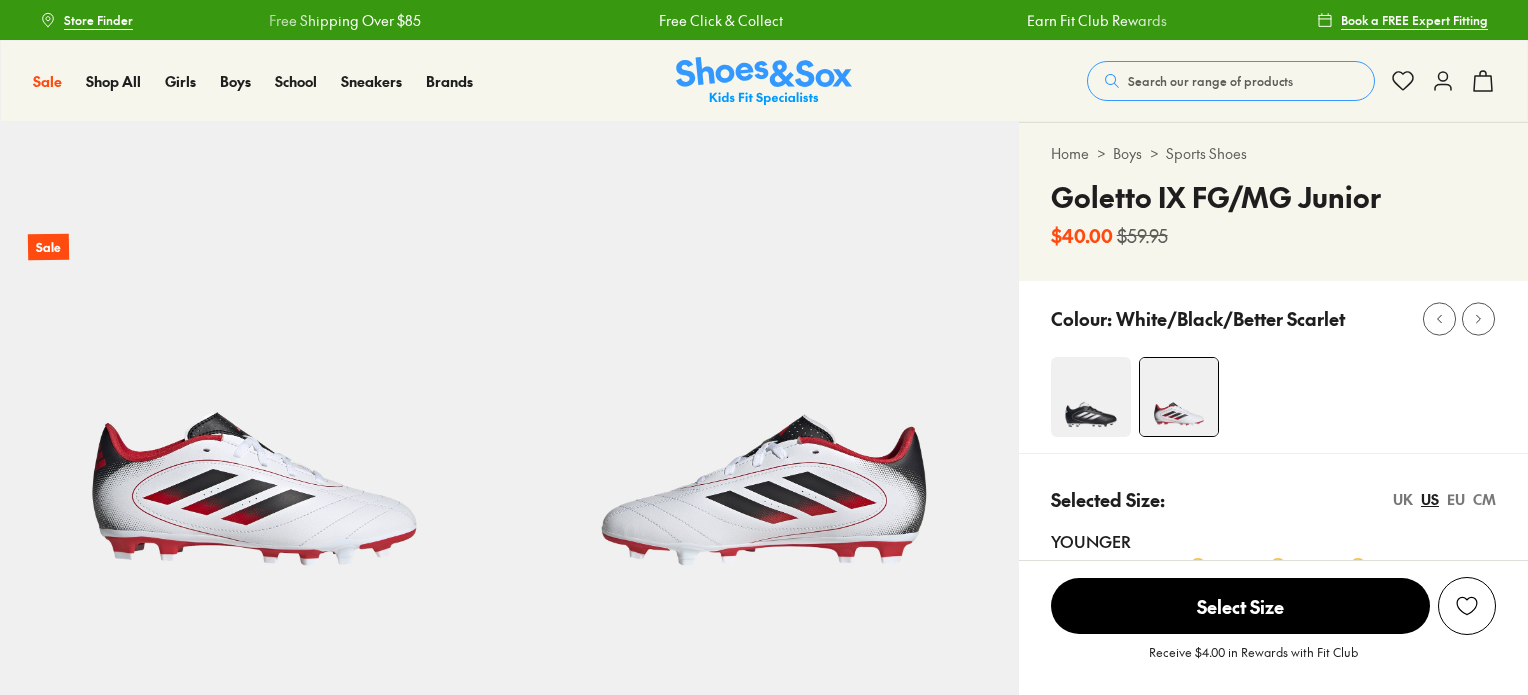 scroll, scrollTop: 0, scrollLeft: 0, axis: both 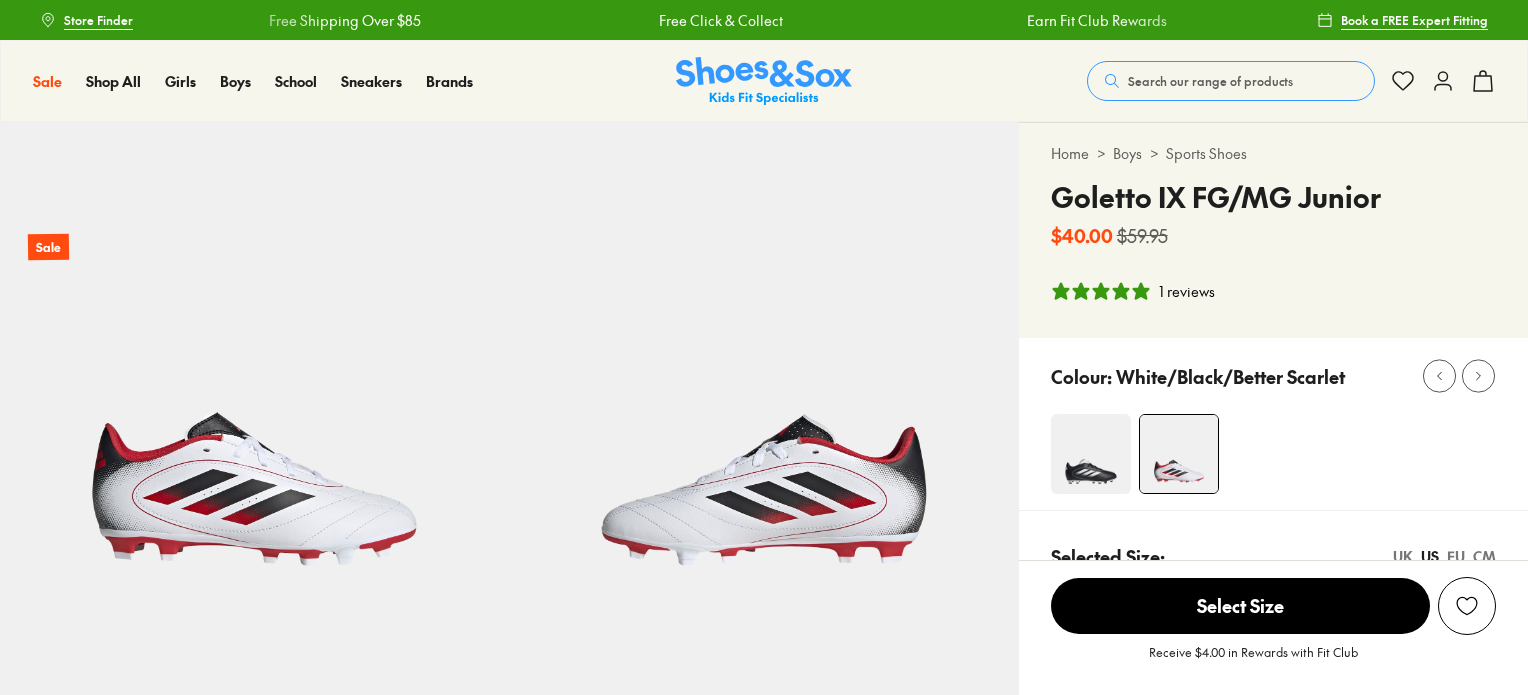 select on "*" 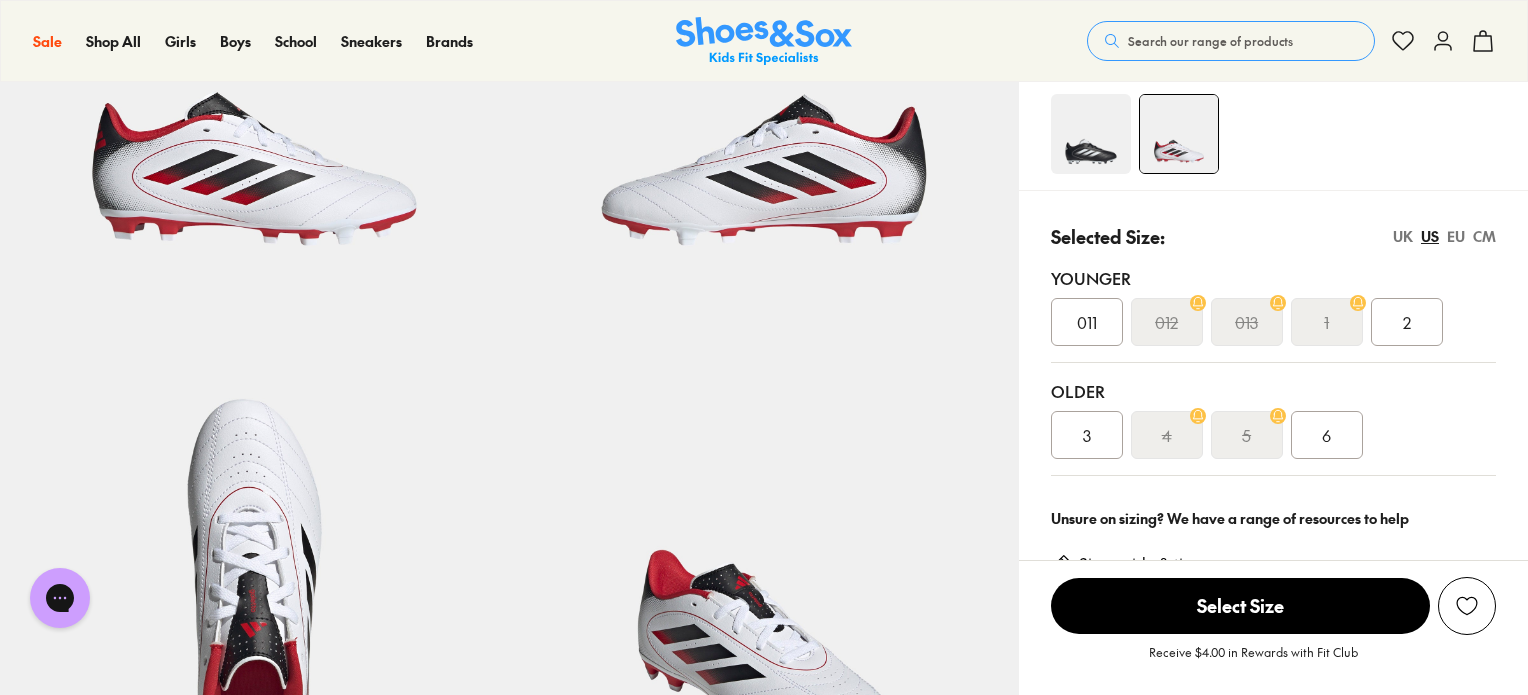 scroll, scrollTop: 323, scrollLeft: 0, axis: vertical 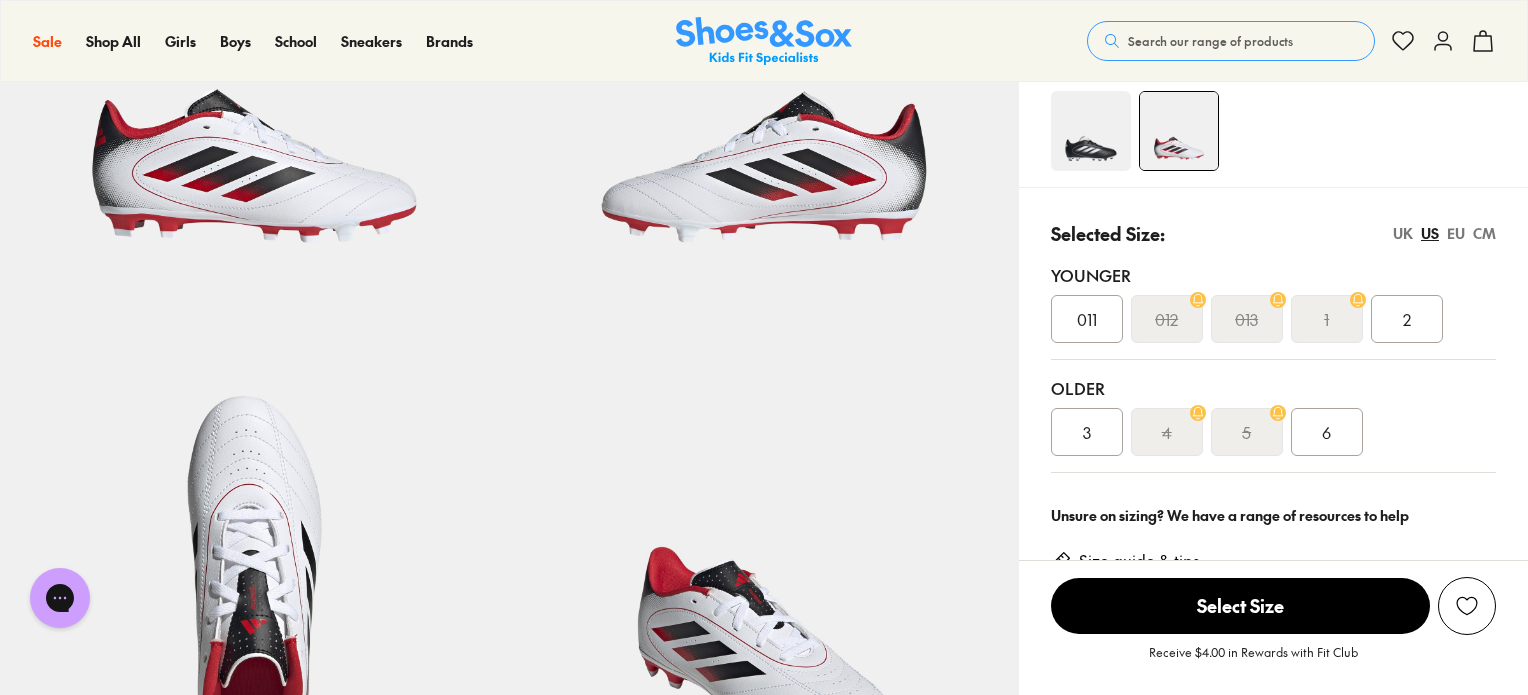 click on "2" at bounding box center [1407, 319] 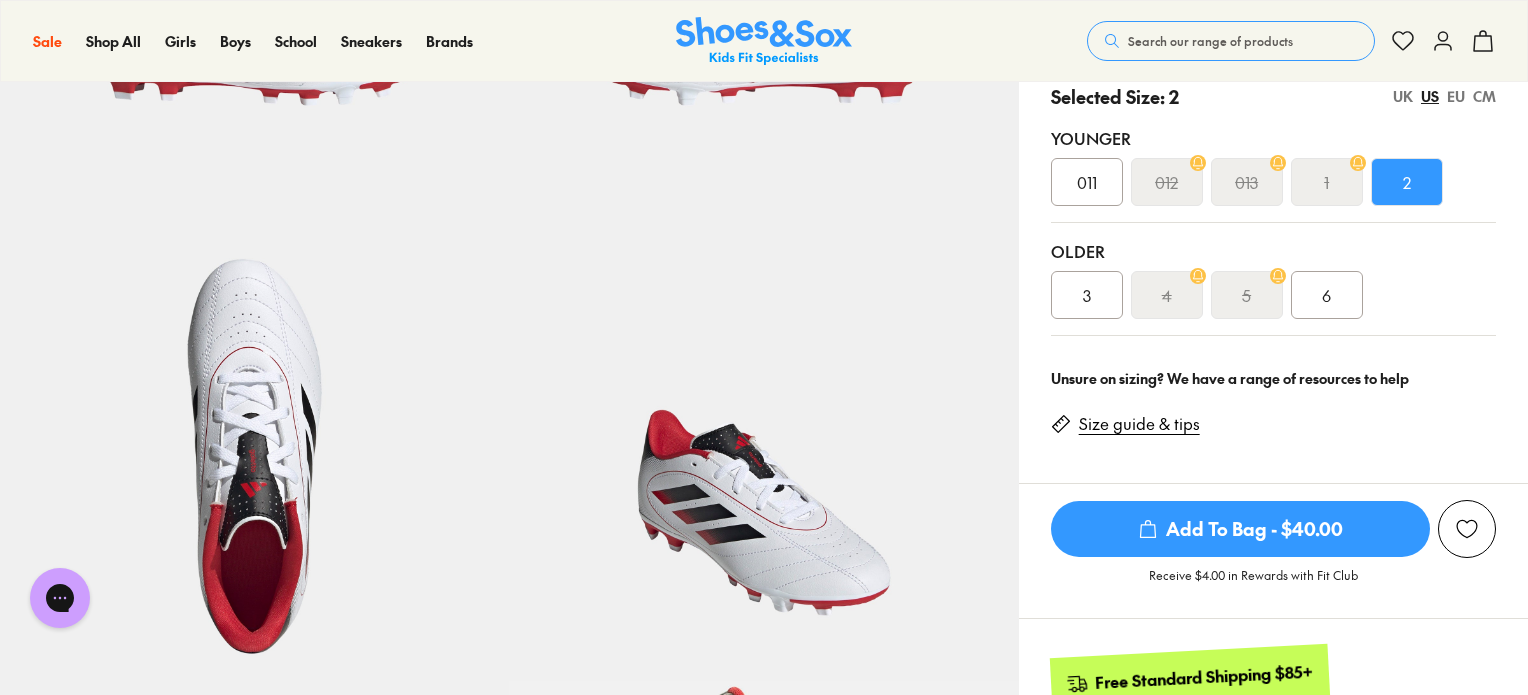 scroll, scrollTop: 459, scrollLeft: 0, axis: vertical 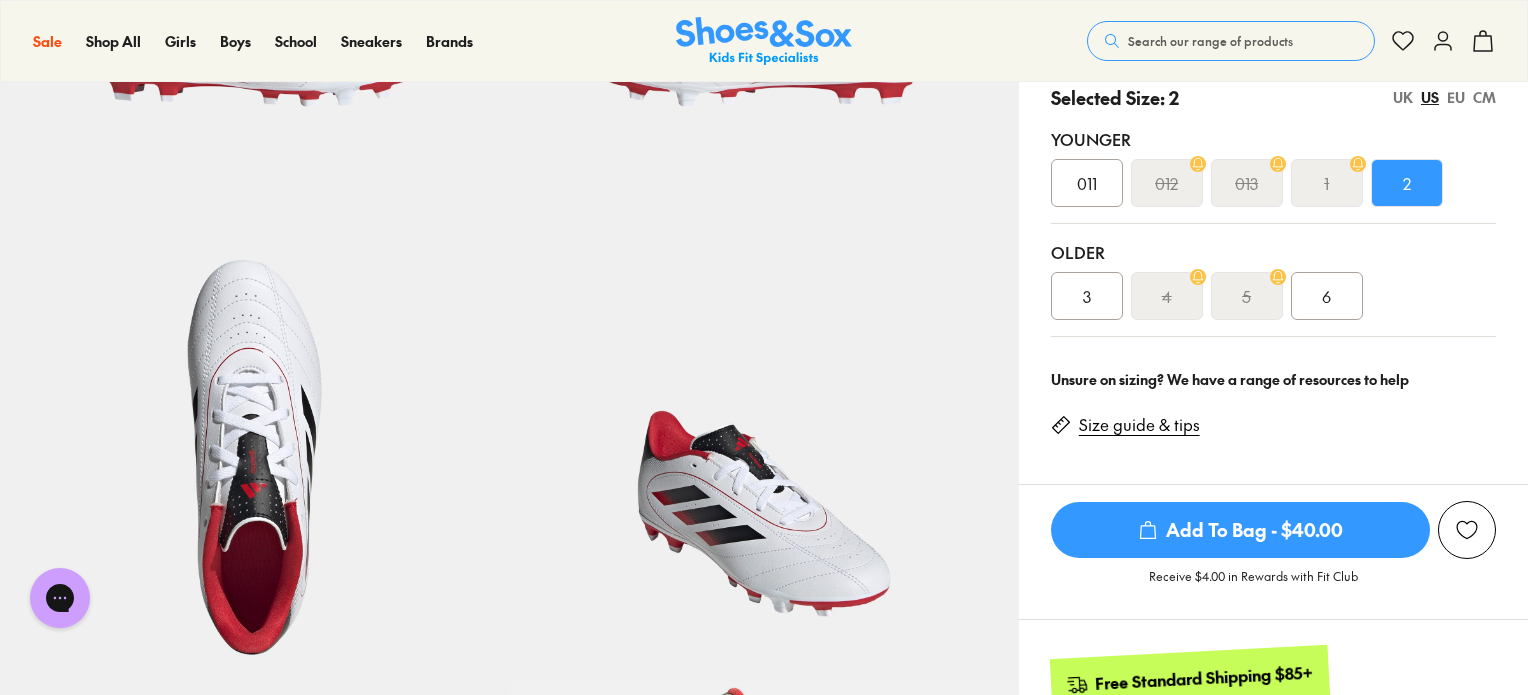 click on "Add To Bag - $40.00" at bounding box center (1240, 530) 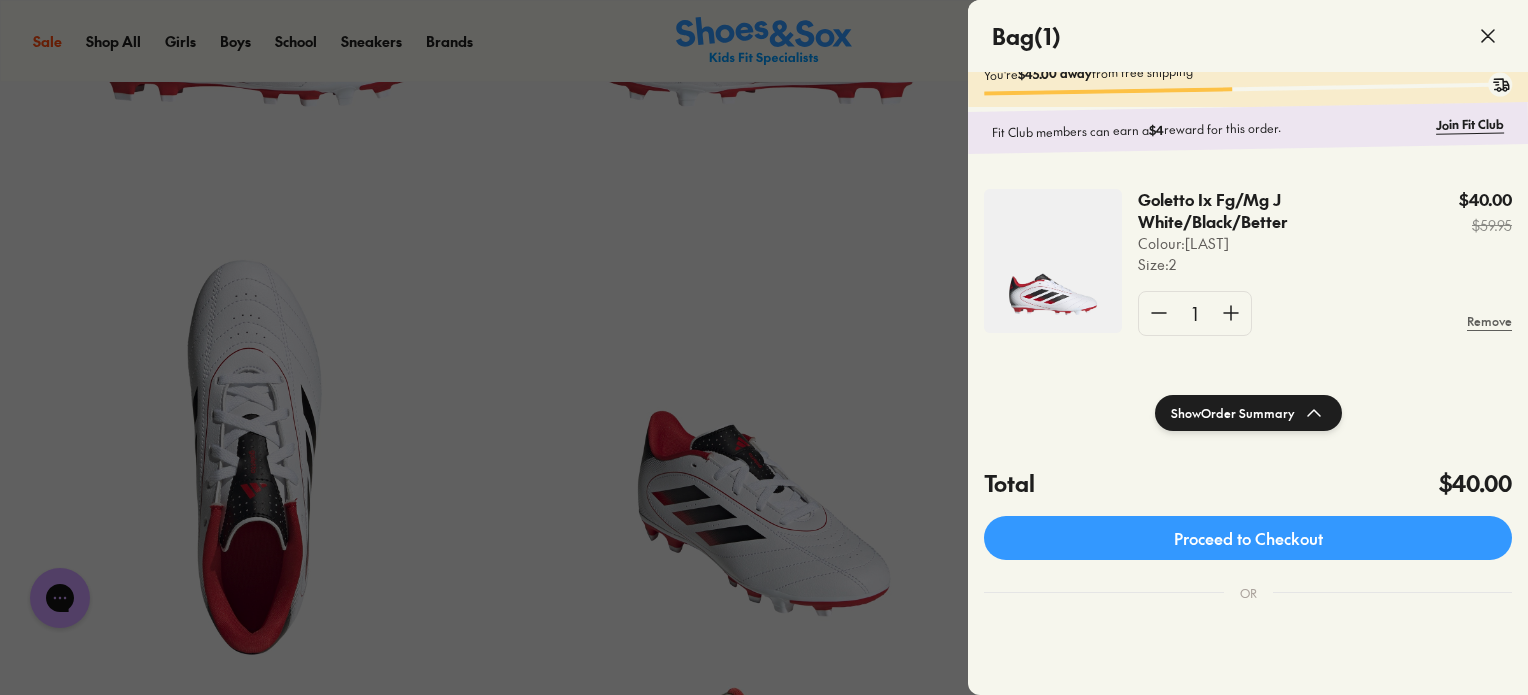 scroll, scrollTop: 28, scrollLeft: 0, axis: vertical 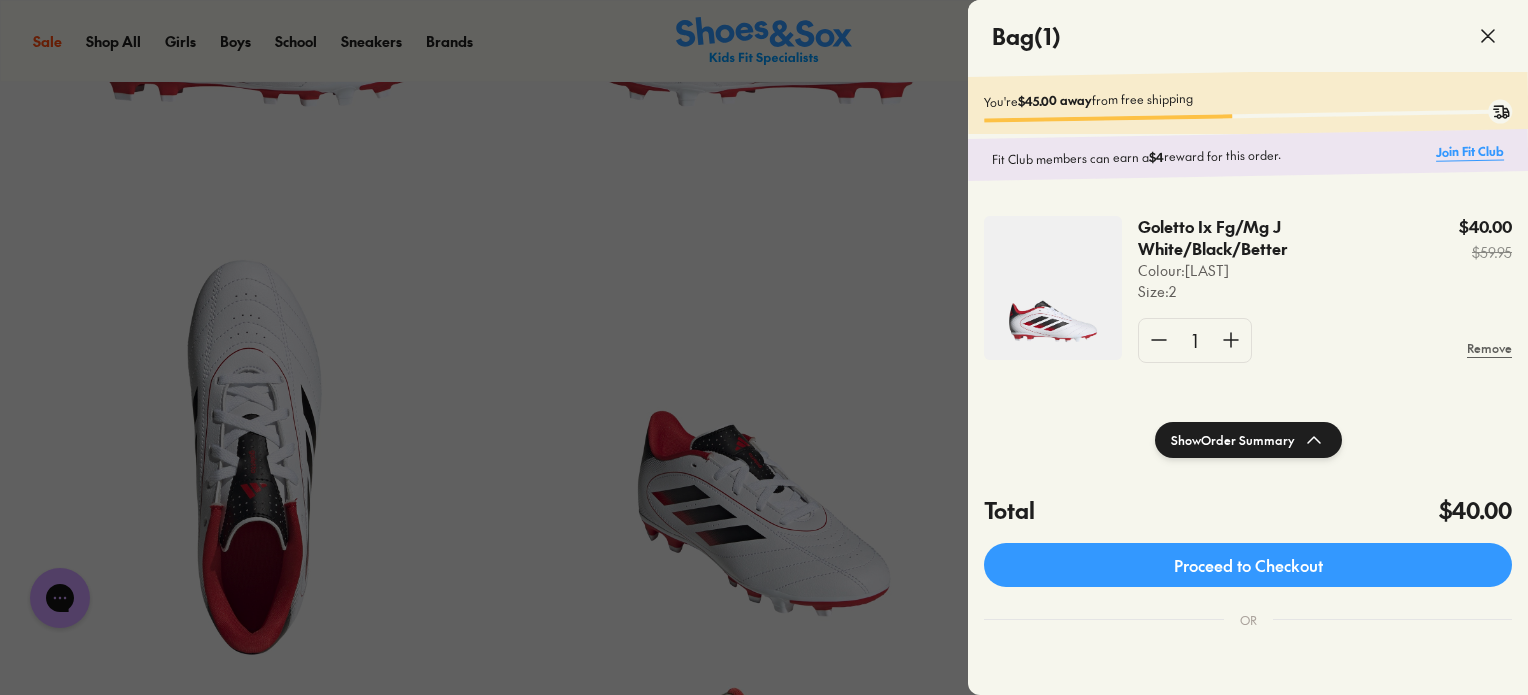 click on "Join Fit Club" 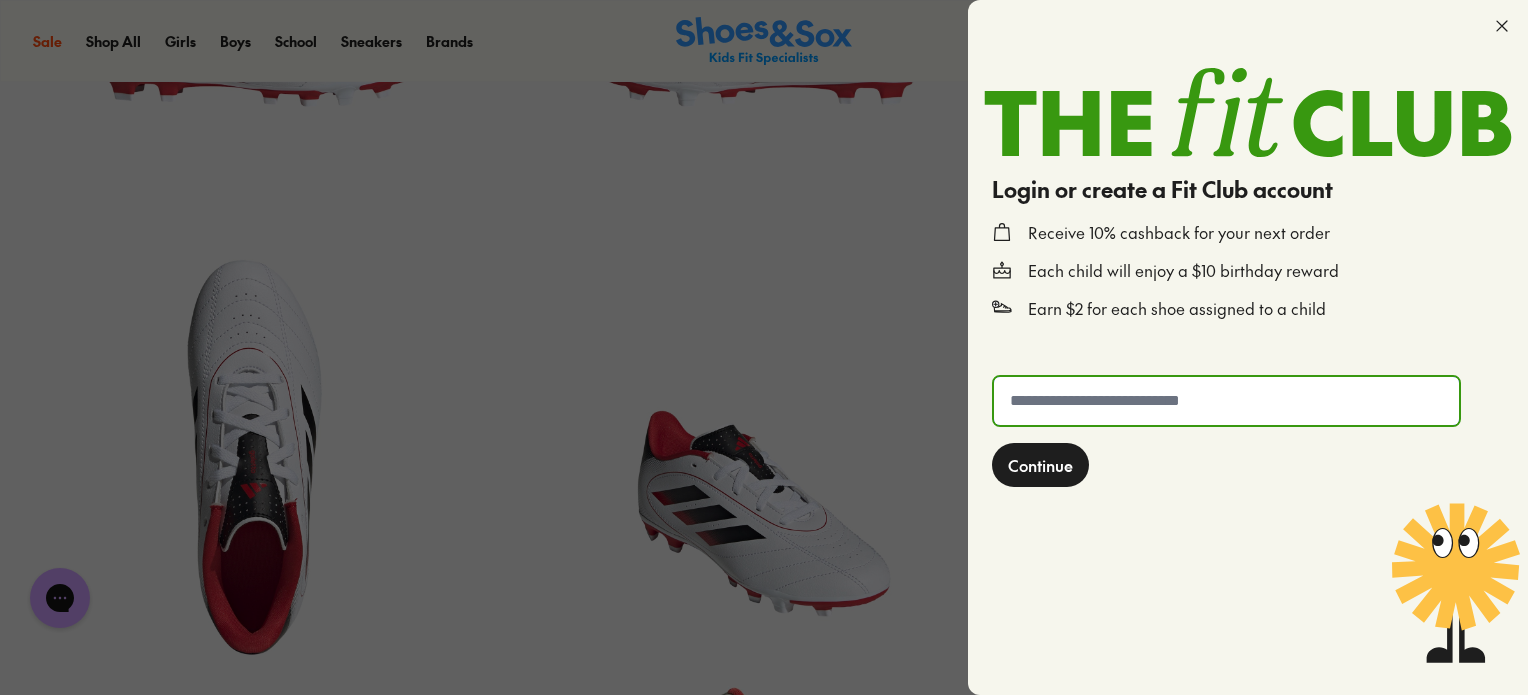 click 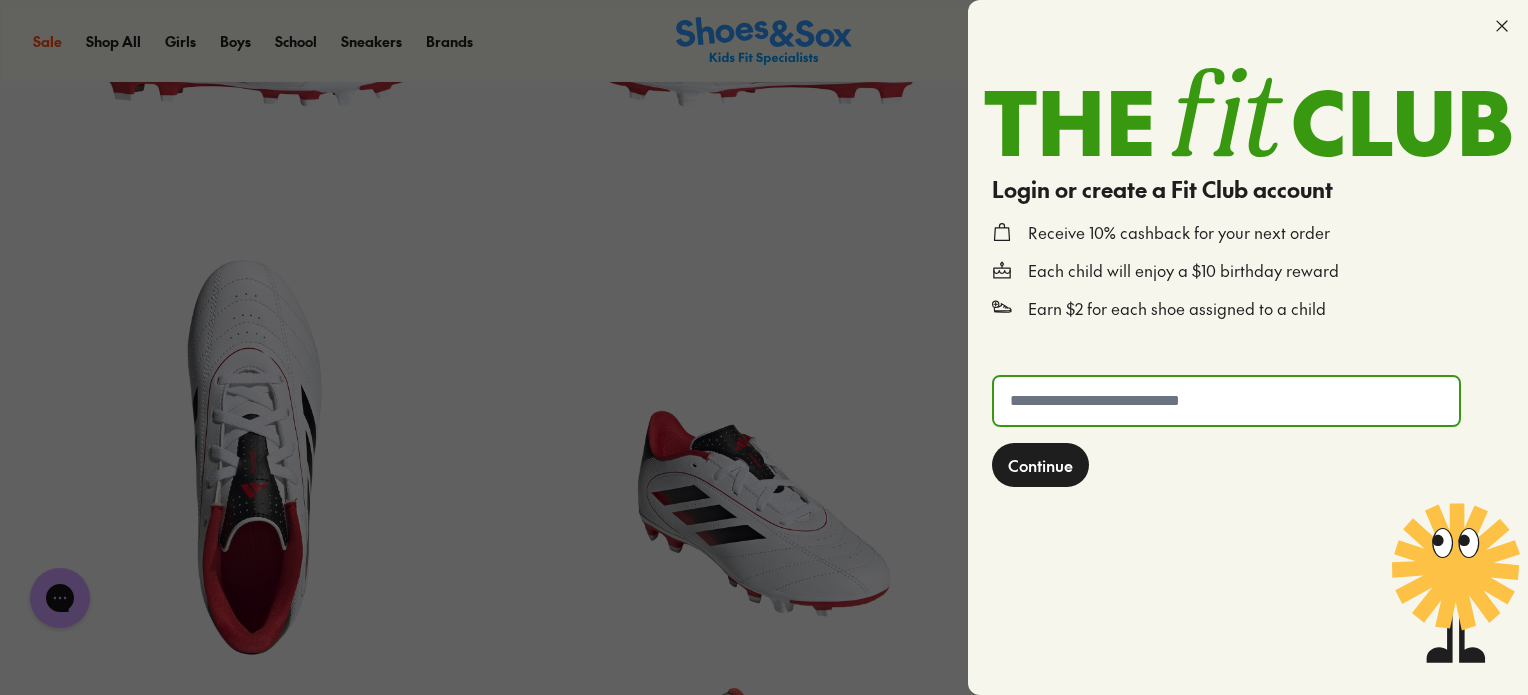type on "**********" 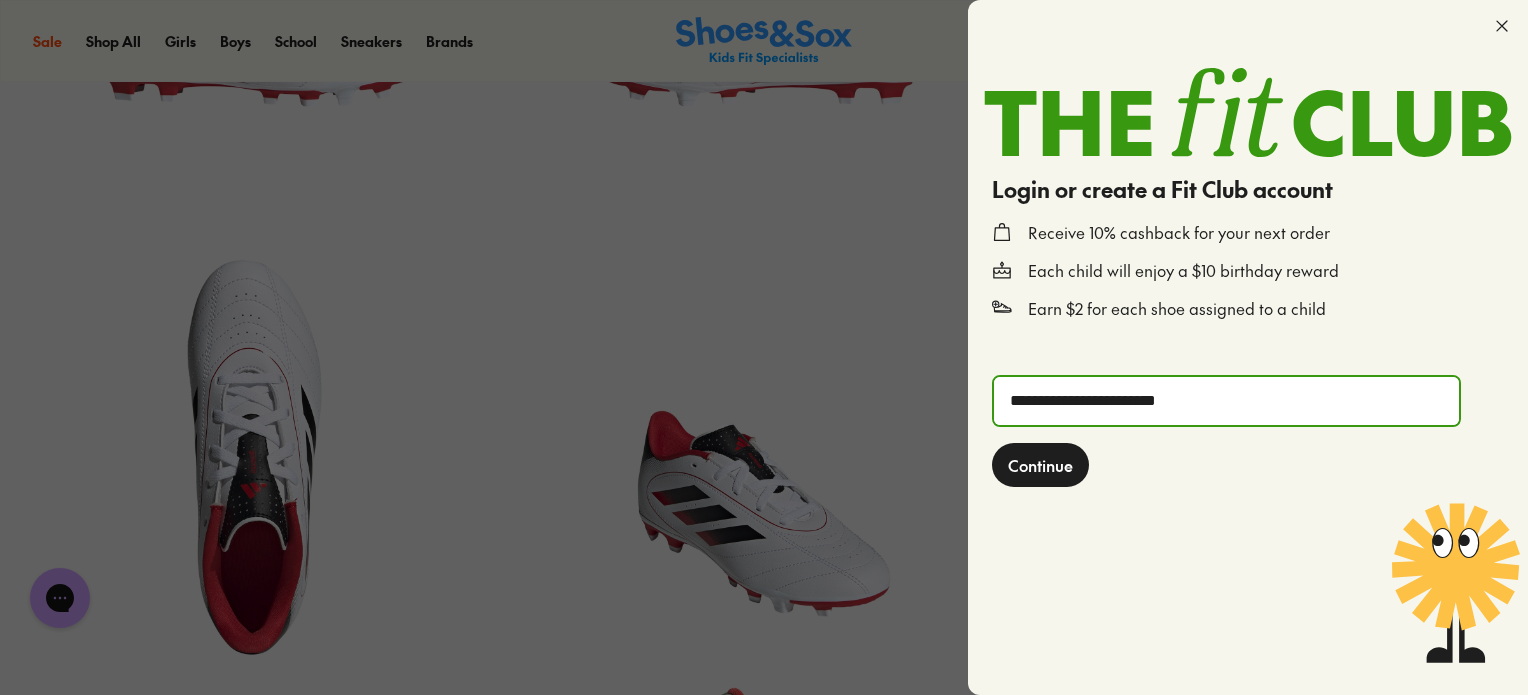 click on "Continue" 